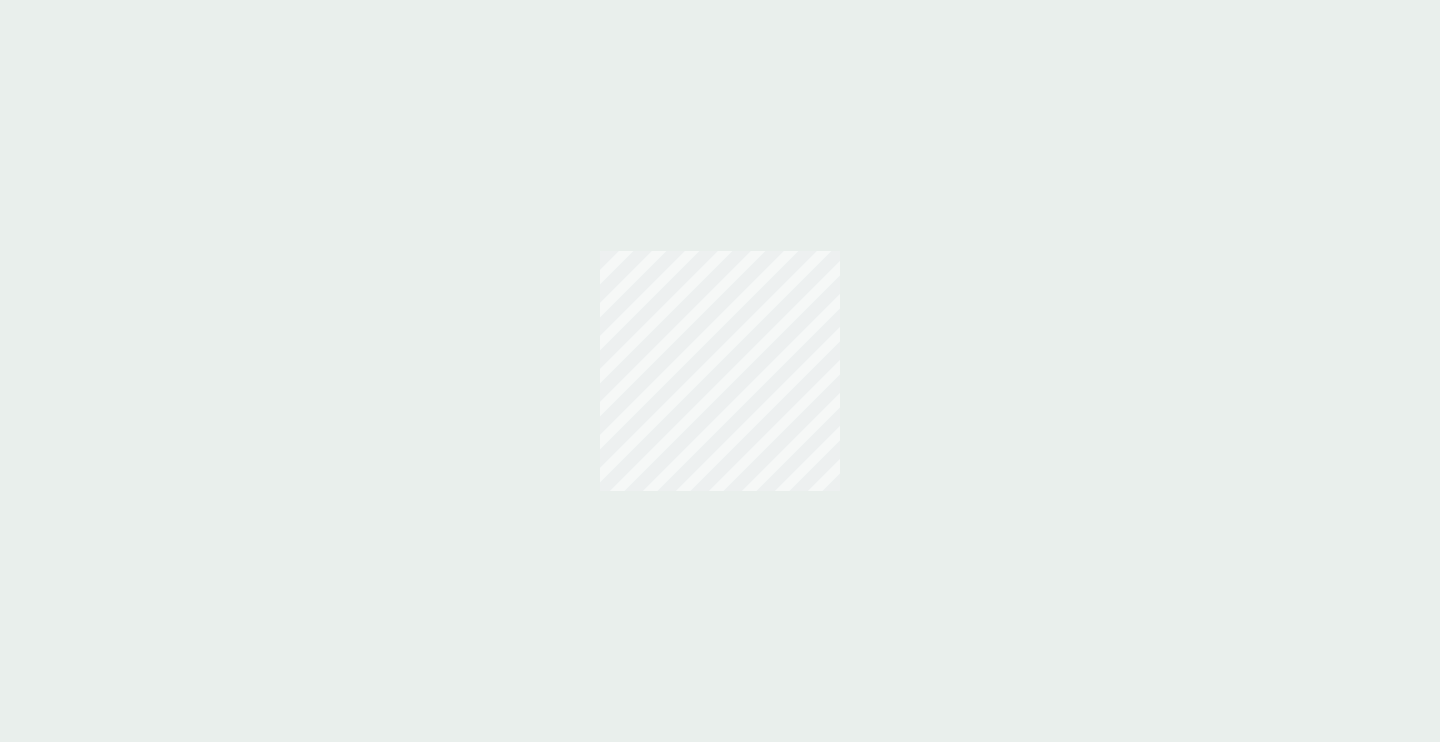 scroll, scrollTop: 0, scrollLeft: 0, axis: both 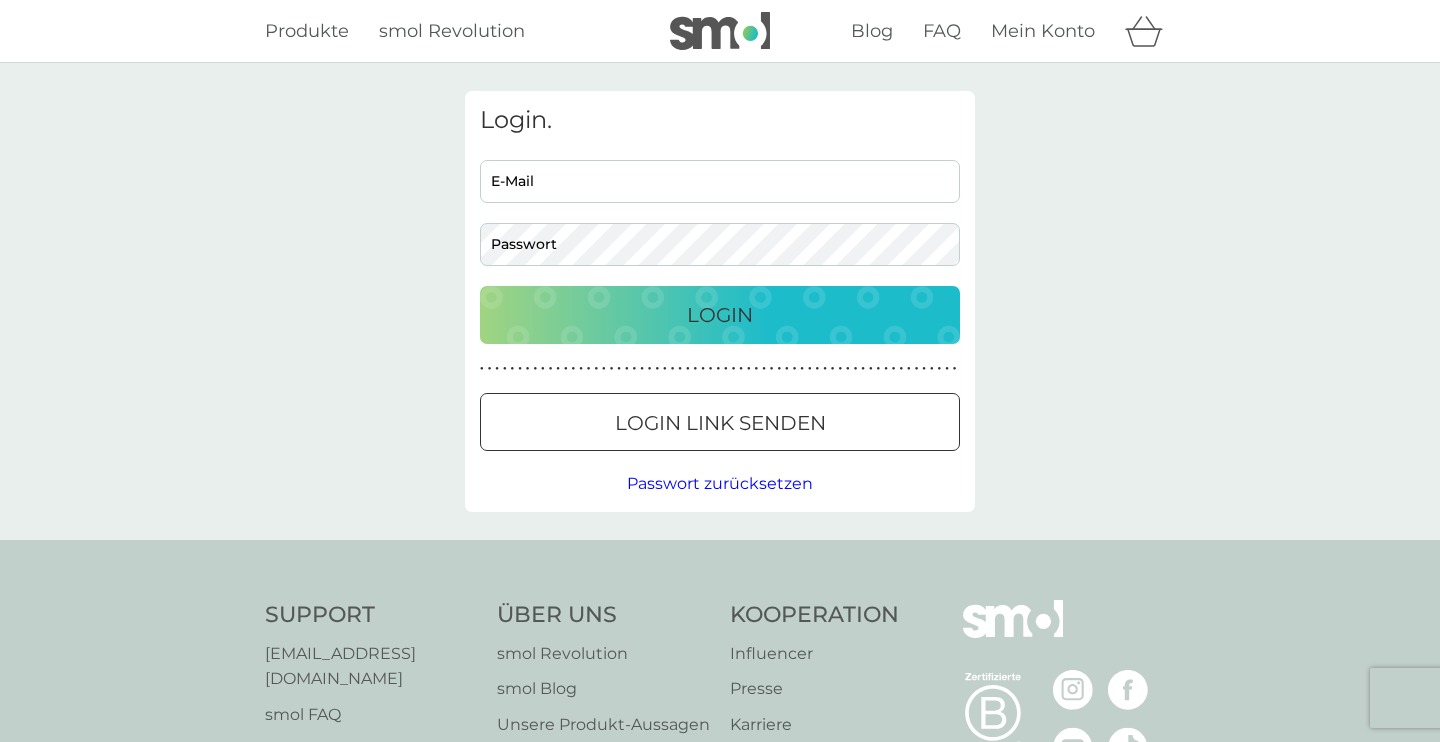 click on "E-Mail" at bounding box center (720, 181) 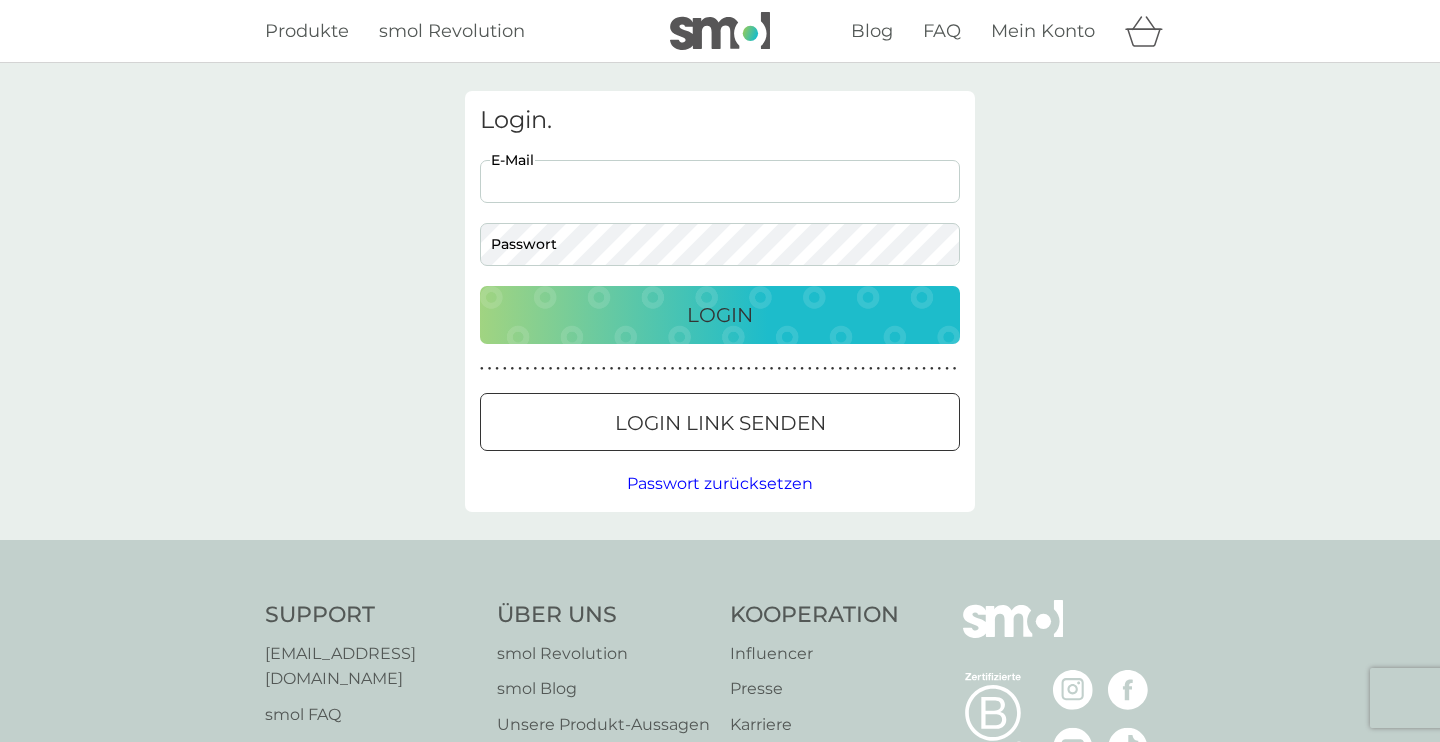 click on "E-Mail" at bounding box center [720, 181] 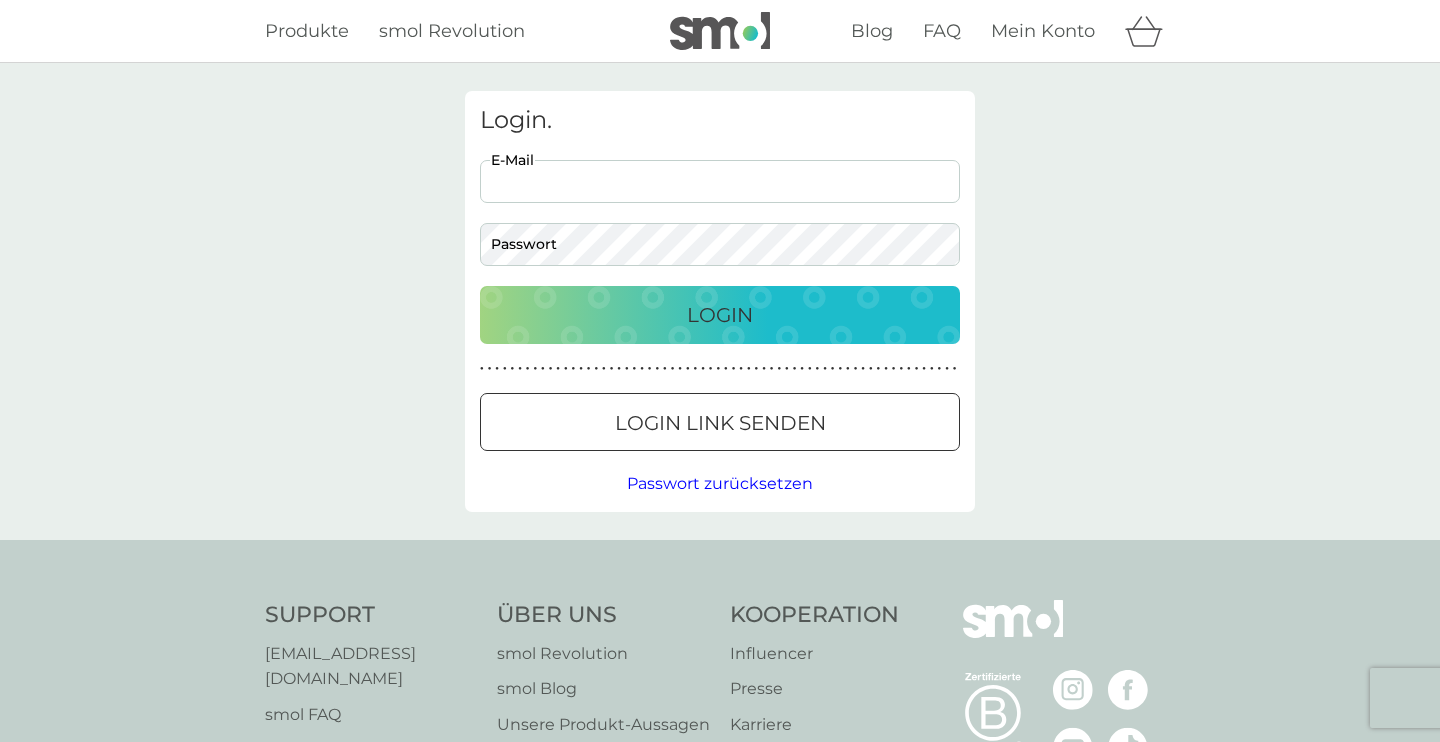 click on "E-Mail" at bounding box center (720, 181) 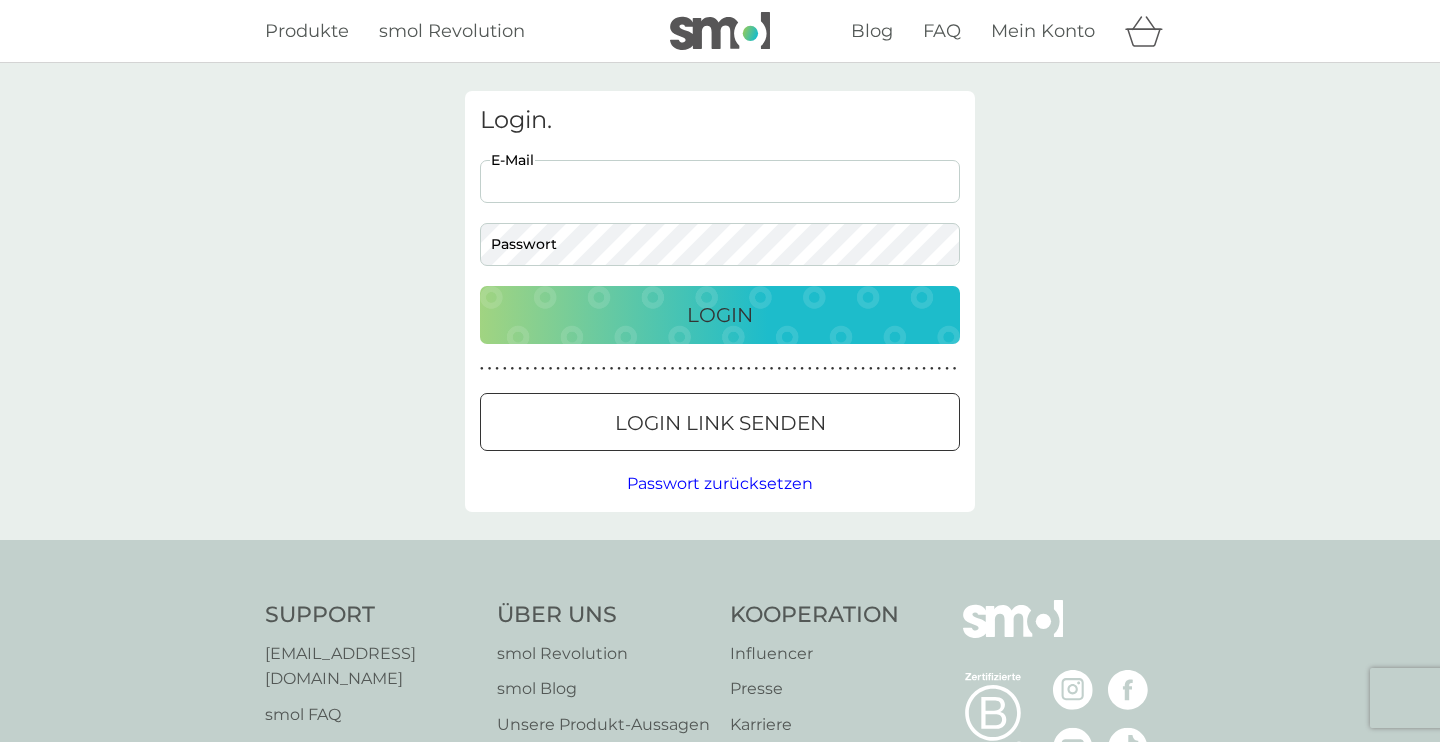scroll, scrollTop: 0, scrollLeft: 0, axis: both 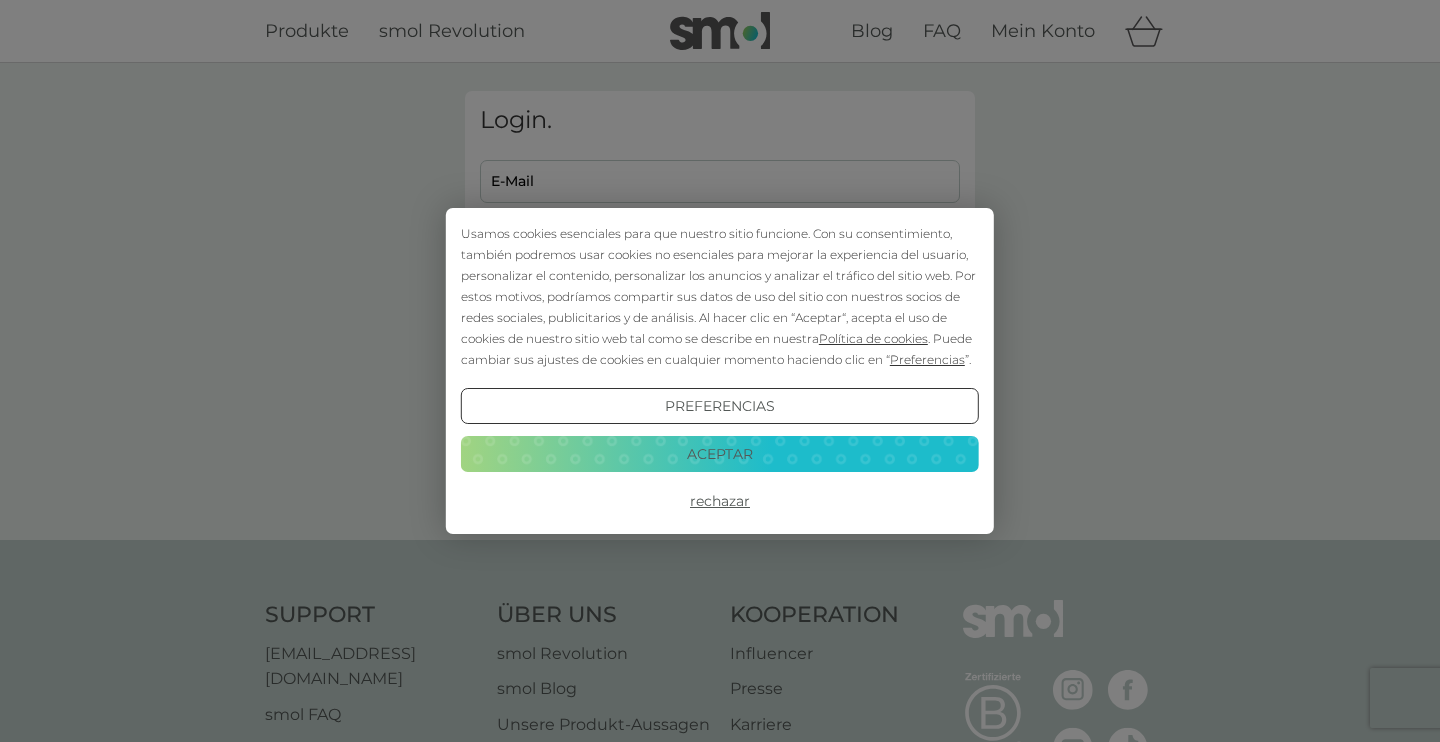 click on "Aceptar" at bounding box center (720, 454) 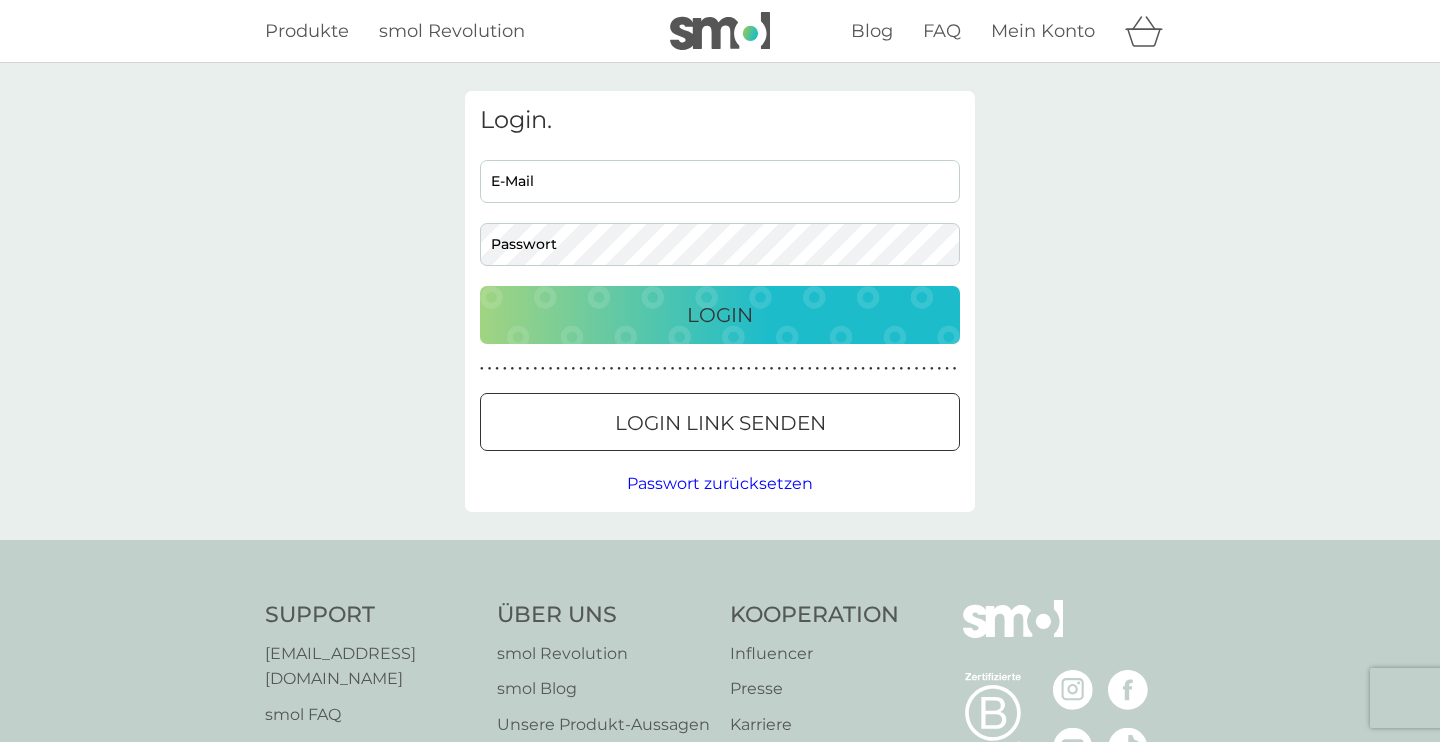 click on "Login Link senden" at bounding box center (720, 423) 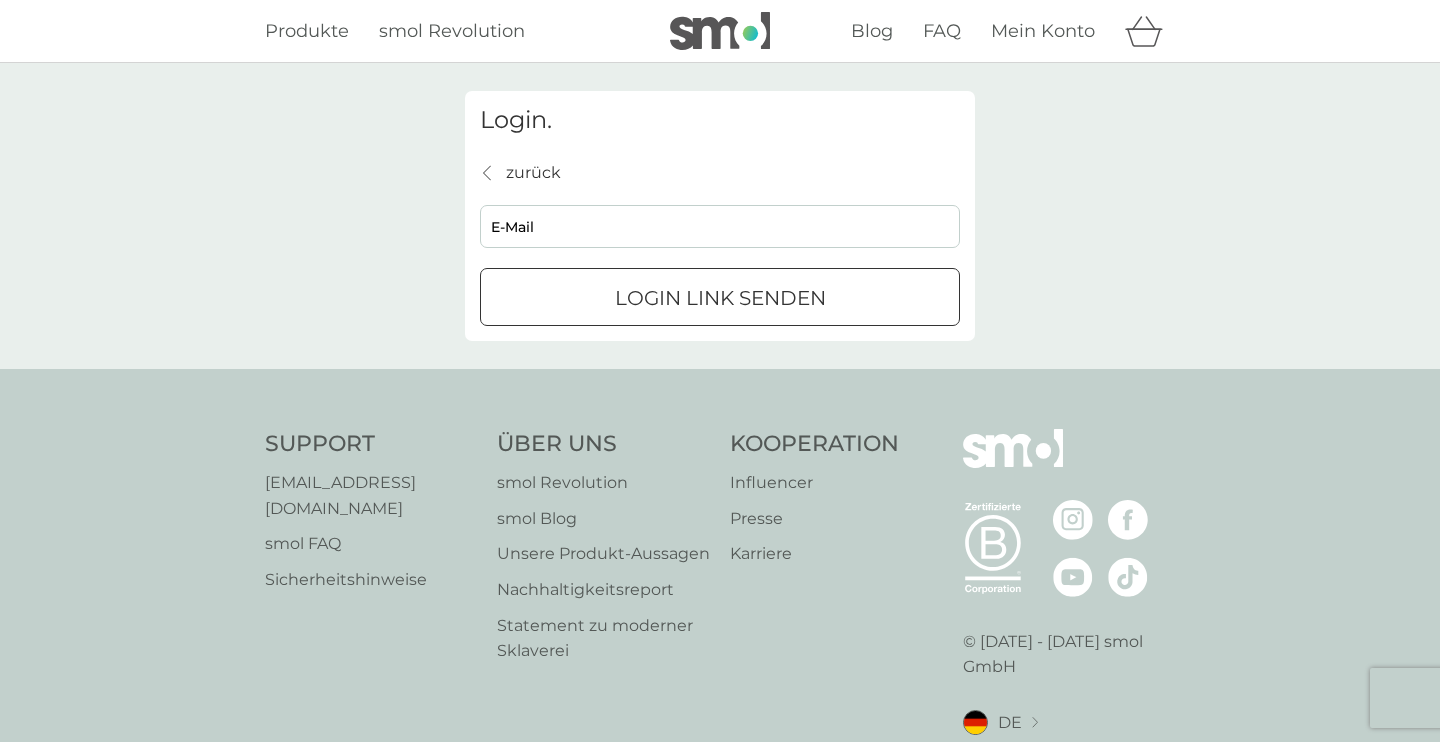 click on "E-Mail" at bounding box center [720, 226] 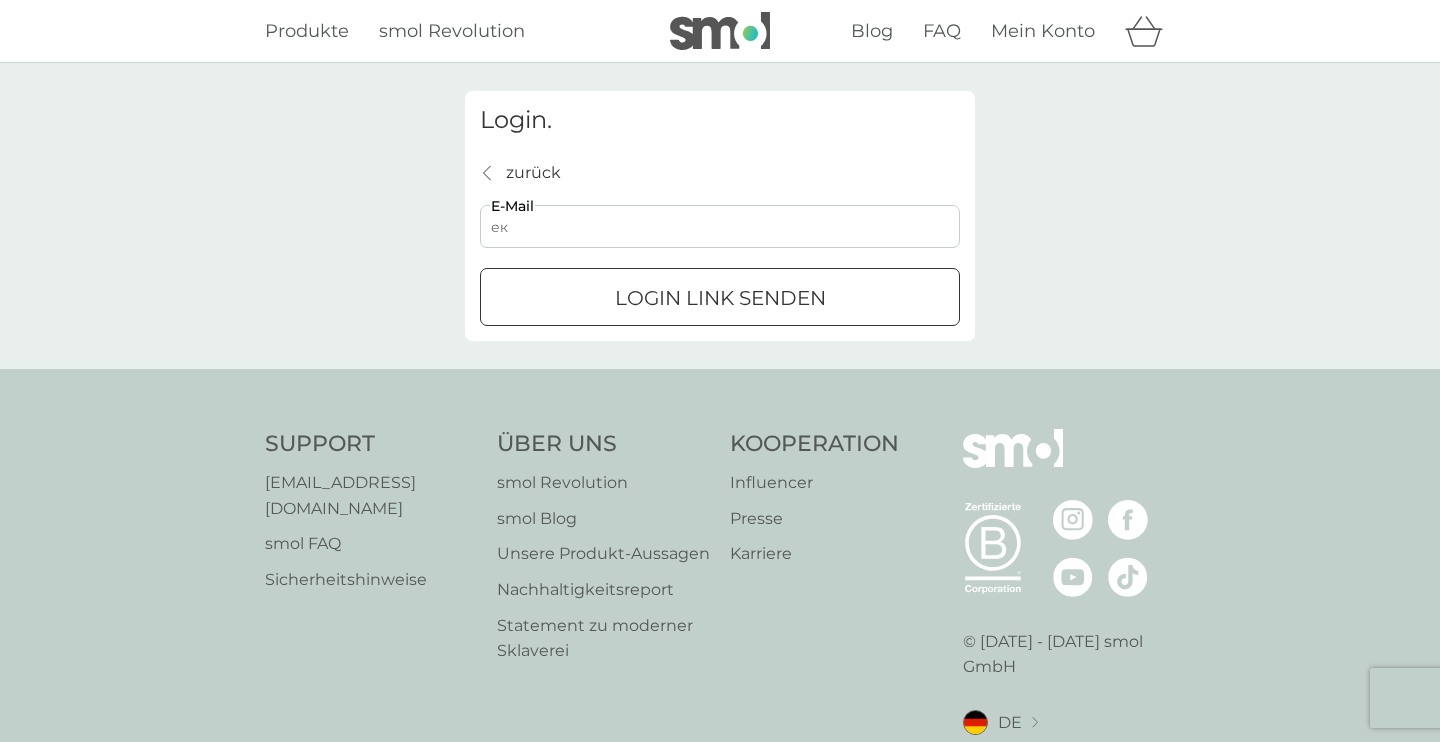 type on "е" 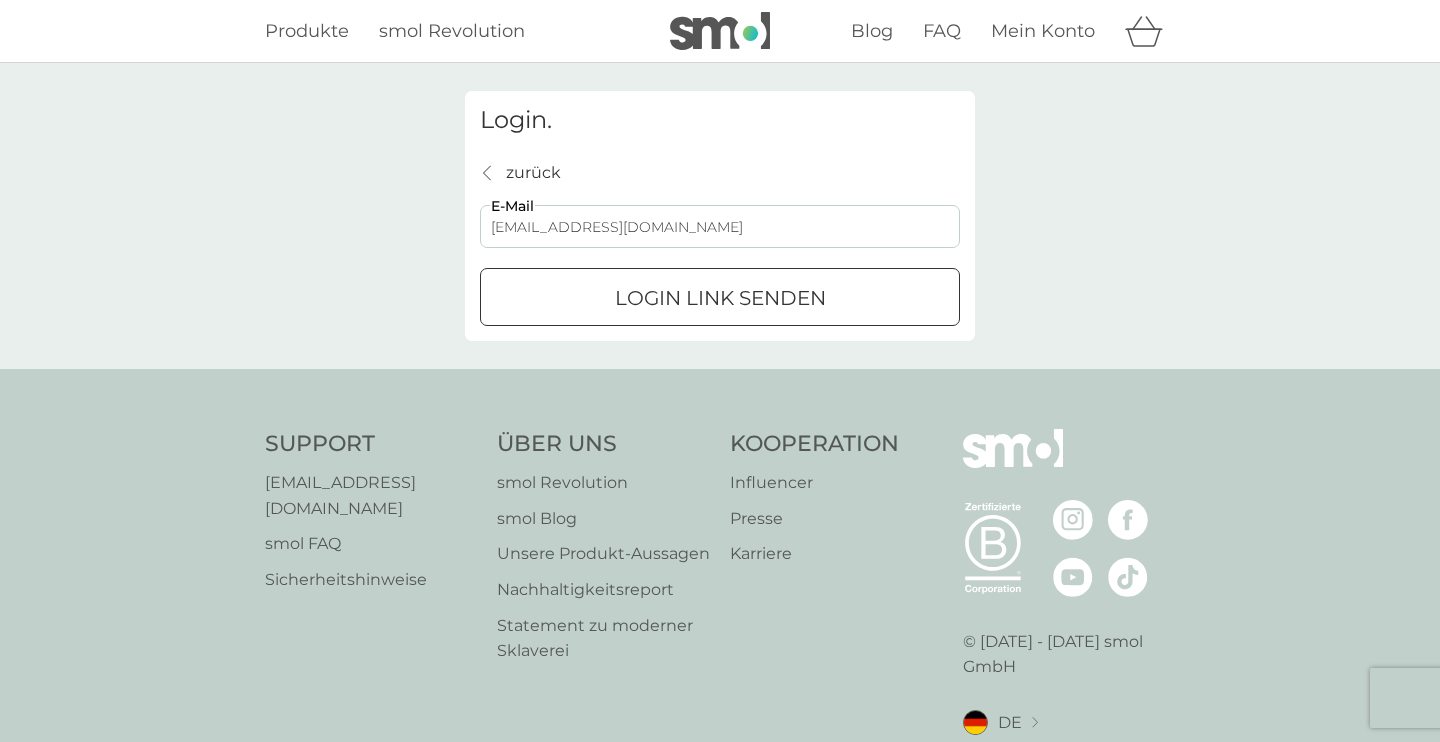 type on "[EMAIL_ADDRESS][DOMAIN_NAME]" 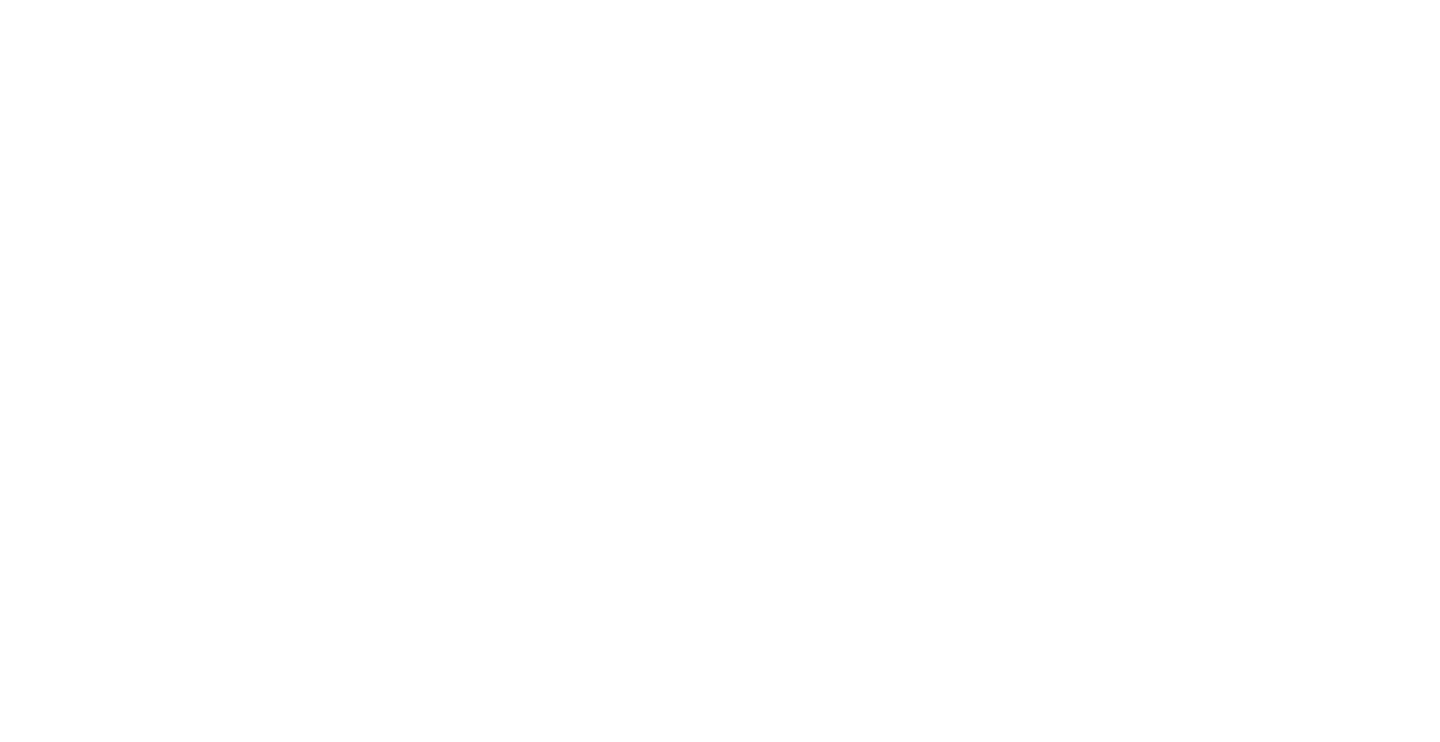scroll, scrollTop: 0, scrollLeft: 0, axis: both 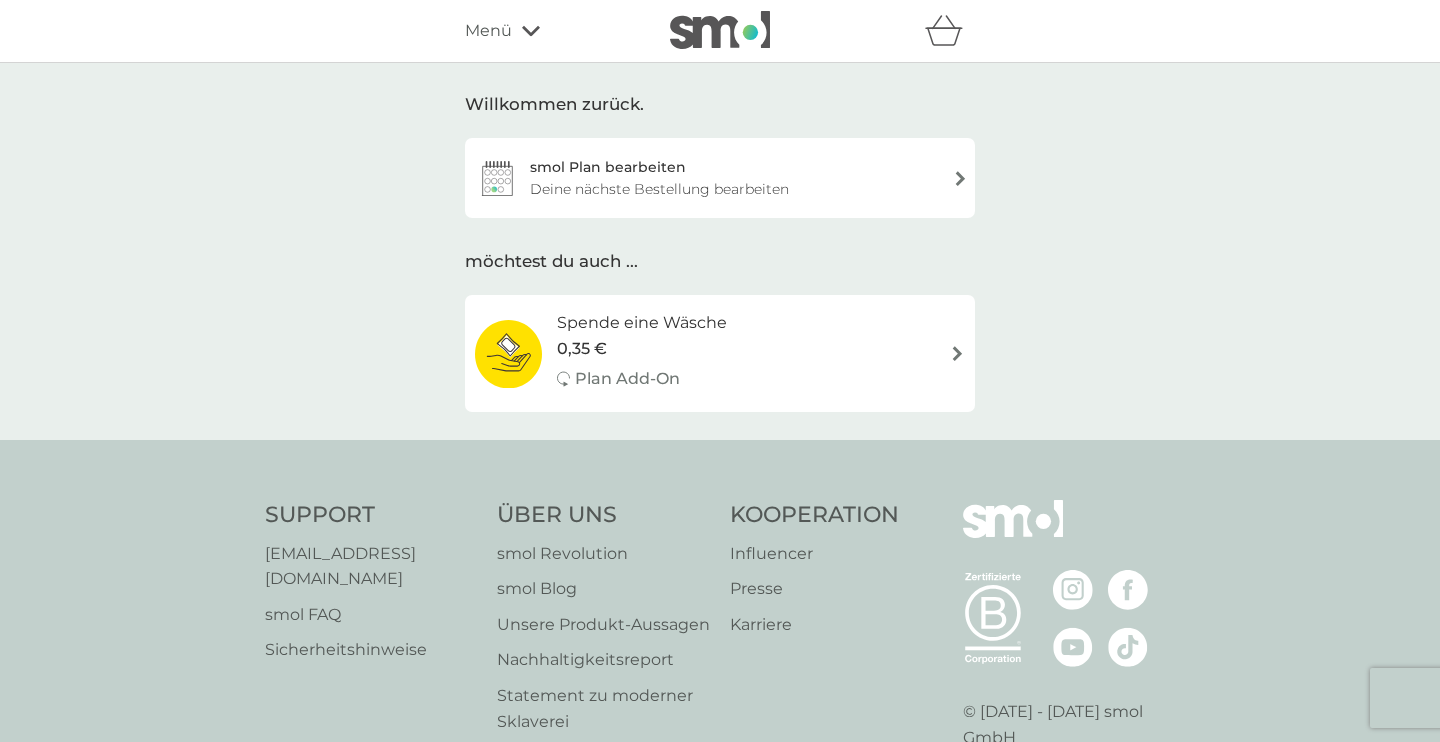 click on "Plan Add-On" at bounding box center (627, 379) 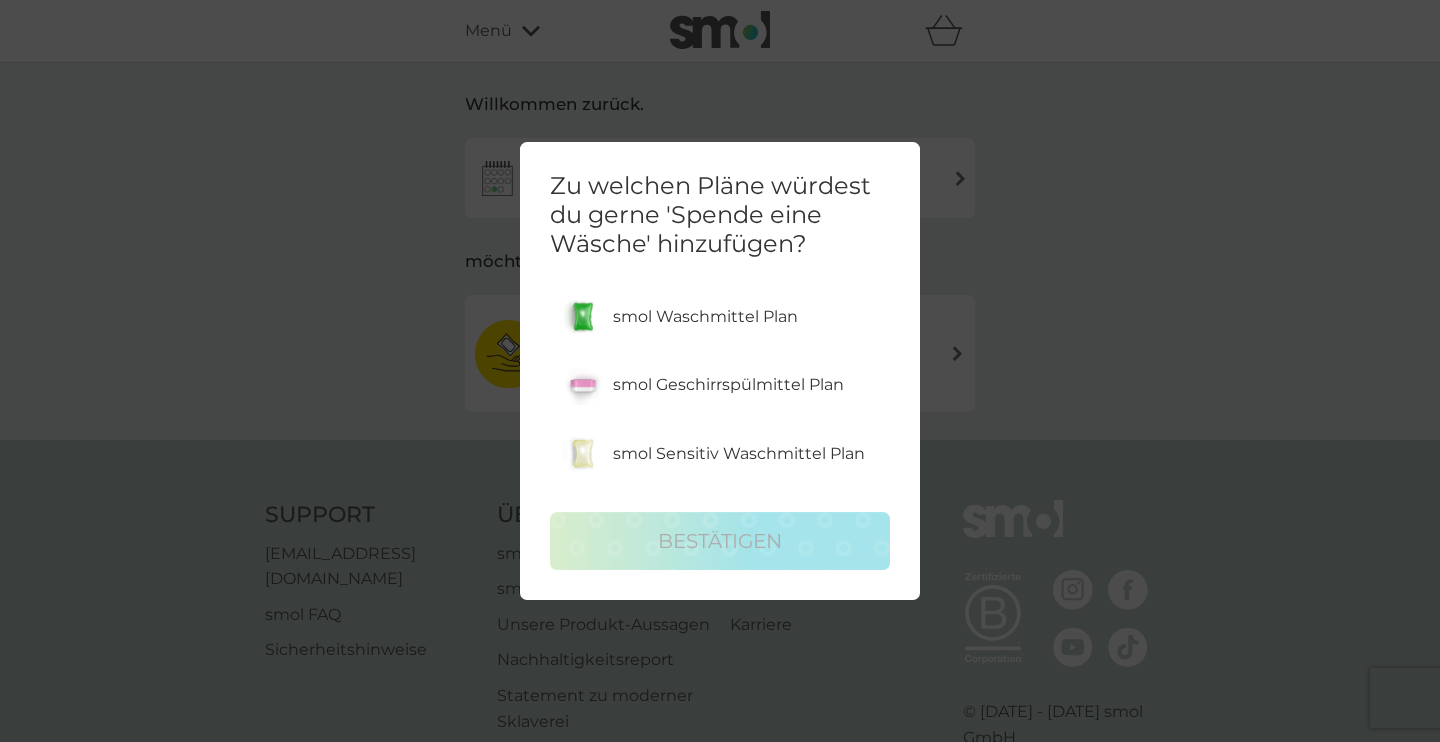 click on "Zu welchen Pläne würdest du gerne 'Spende eine Wäsche' hinzufügen? smol Waschmittel Plan smol Geschirrspülmittel Plan smol Sensitiv Waschmittel Plan bestätigen" at bounding box center [720, 371] 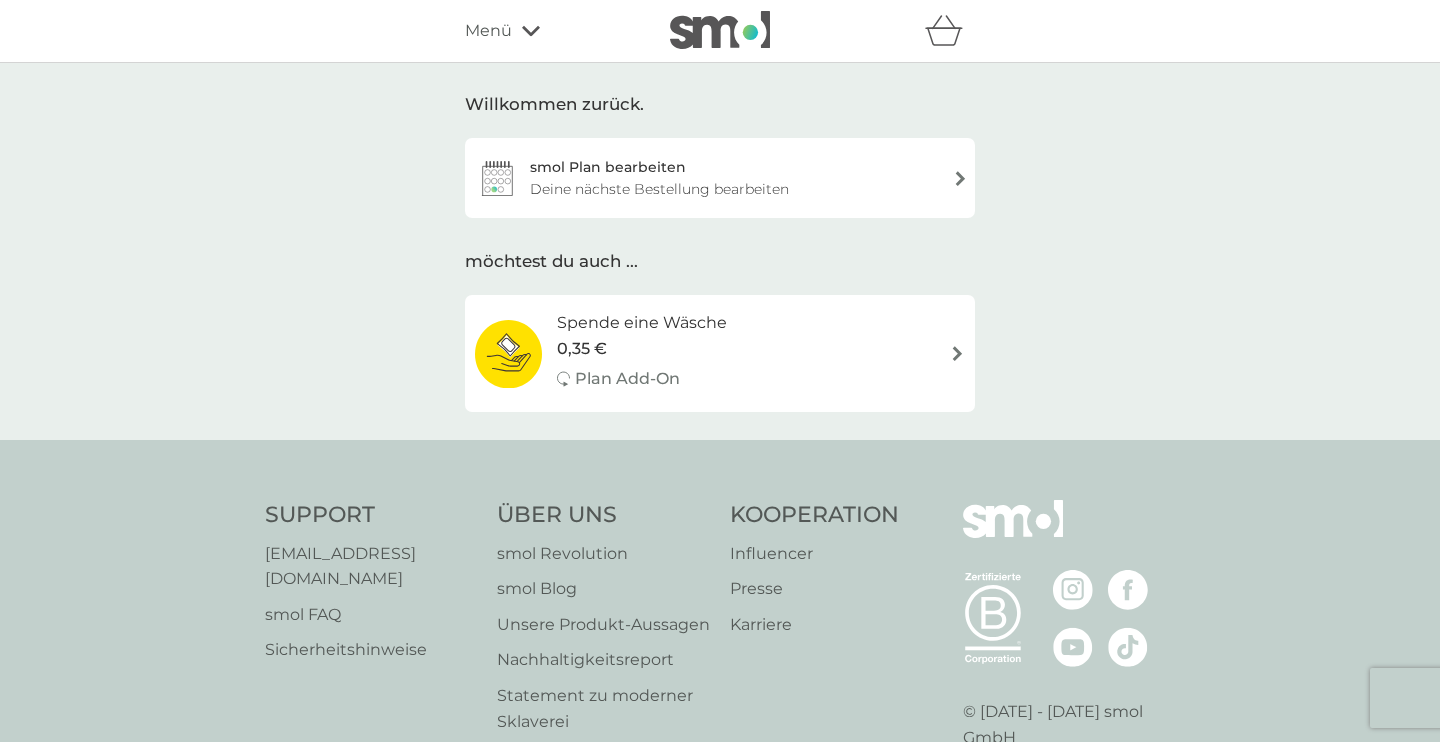 click on "Menü" at bounding box center [488, 31] 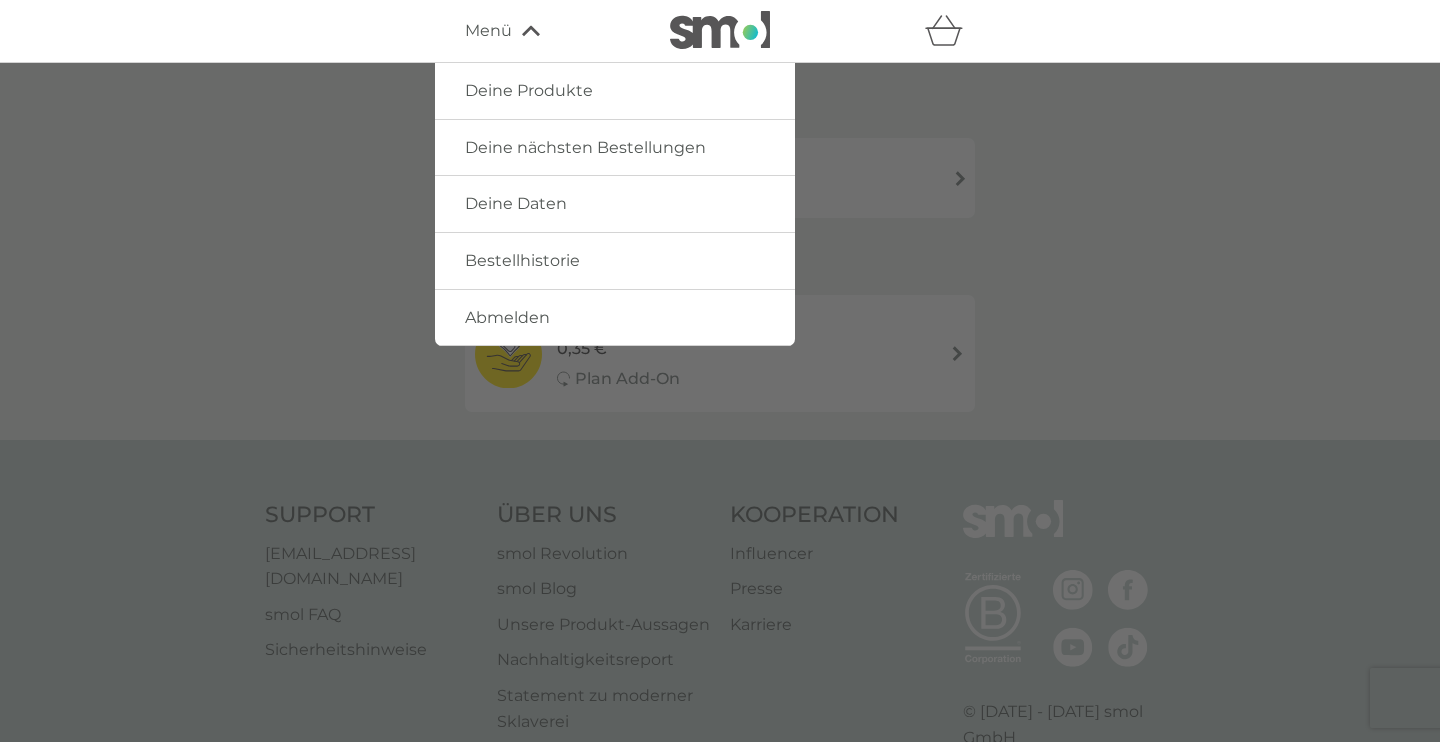 click on "Deine Produkte" at bounding box center (529, 90) 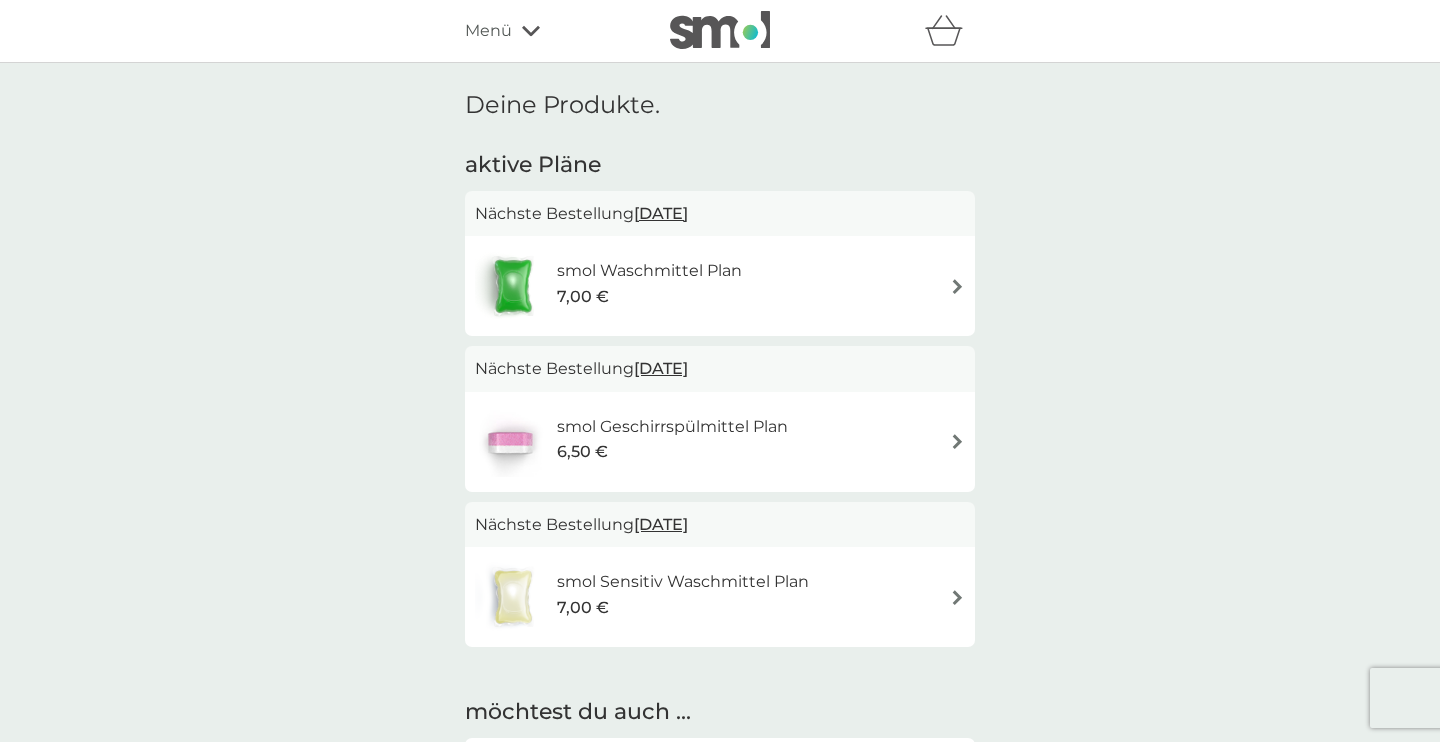 click at bounding box center [957, 286] 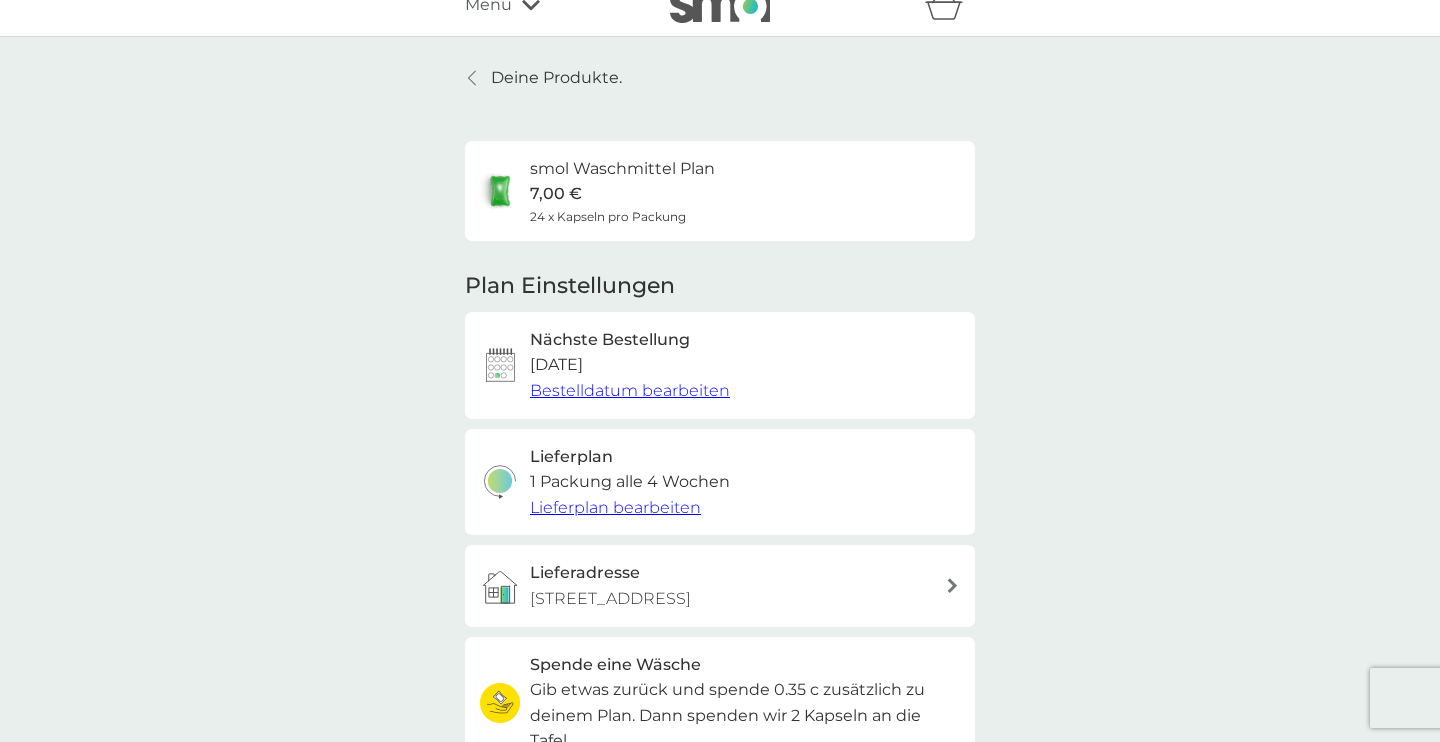 scroll, scrollTop: 33, scrollLeft: 0, axis: vertical 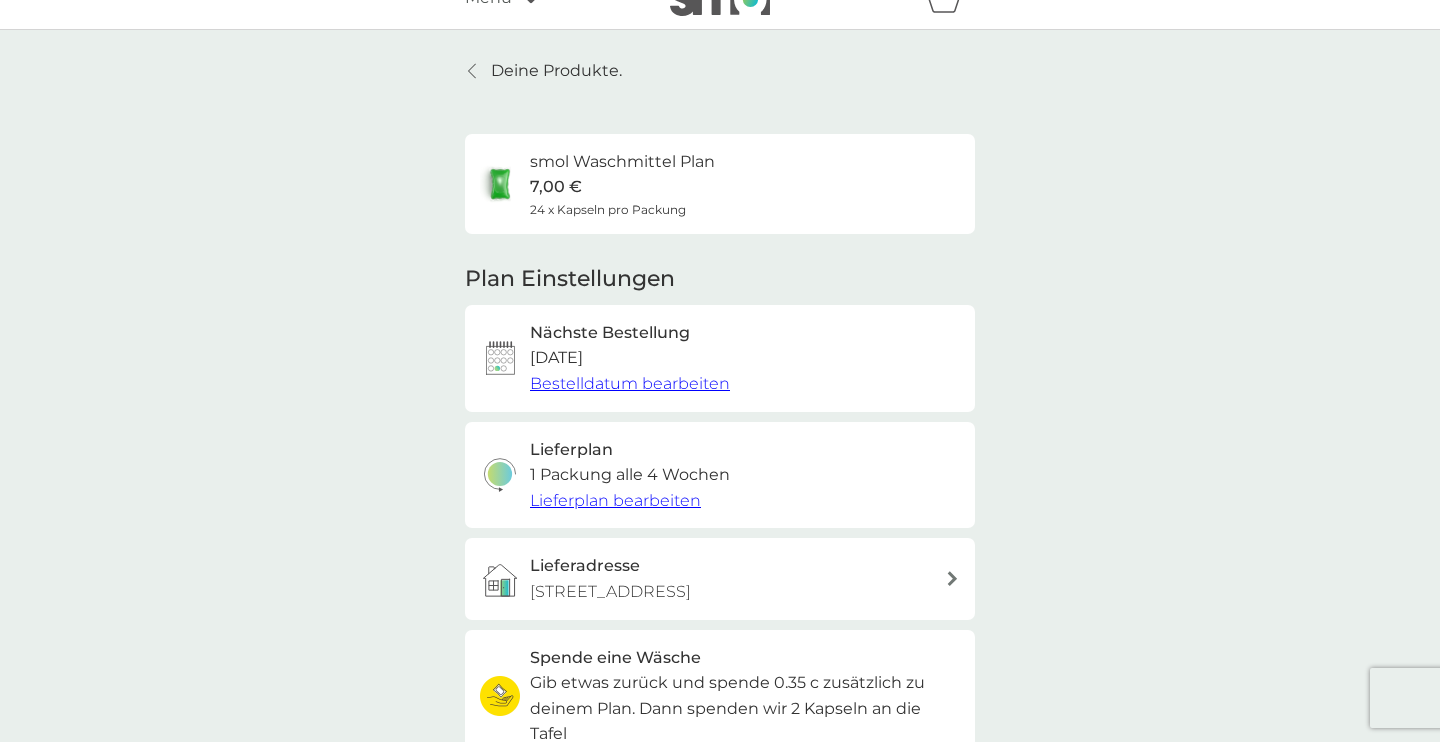 click on "Bestelldatum bearbeiten" at bounding box center [630, 383] 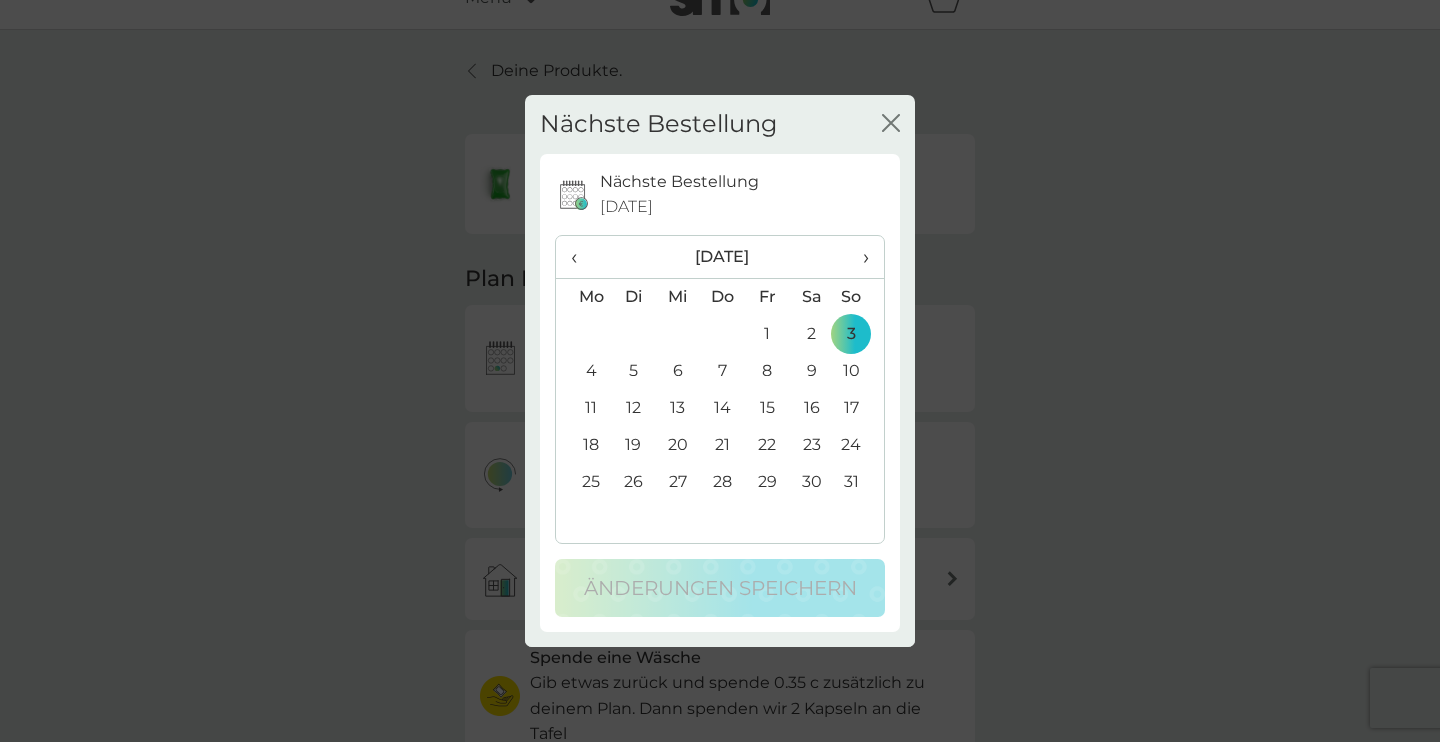 click on "Schließen" 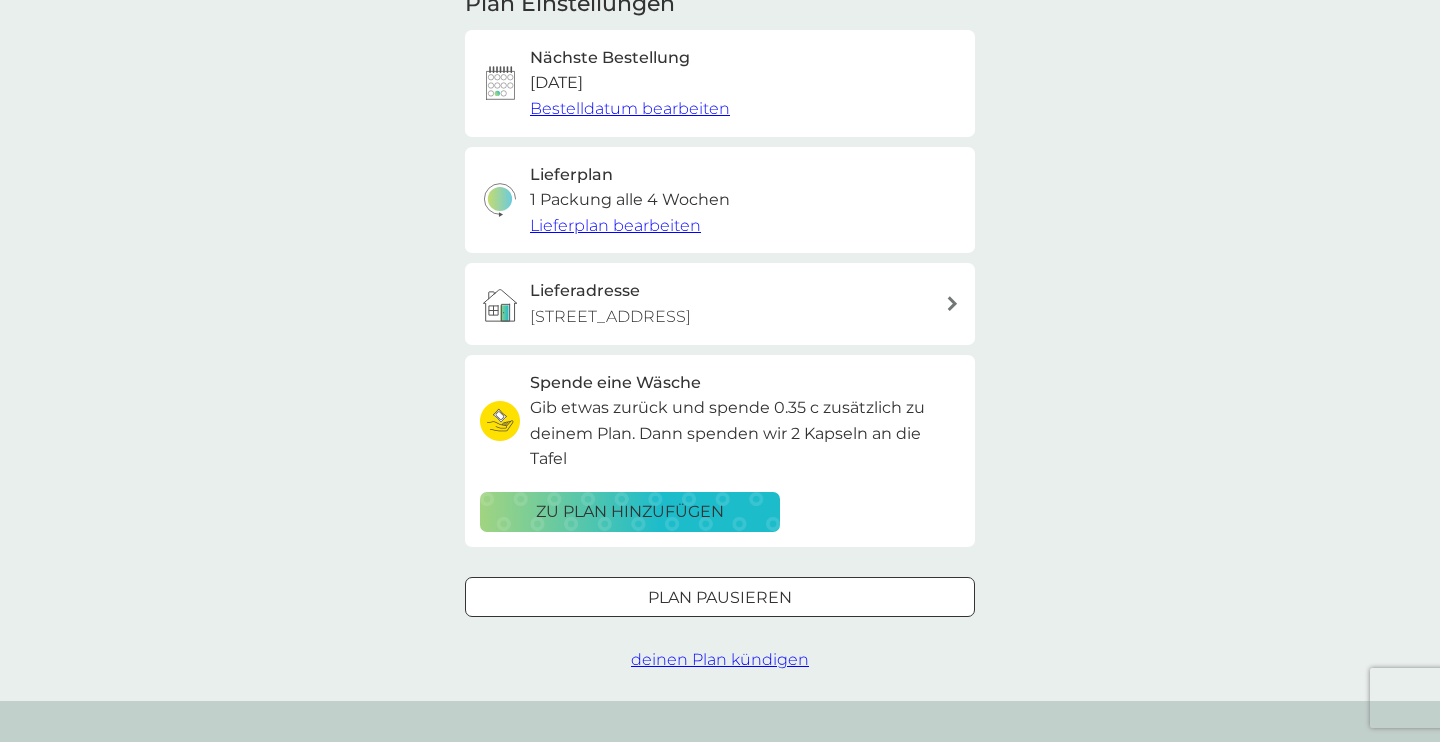 scroll, scrollTop: 330, scrollLeft: 0, axis: vertical 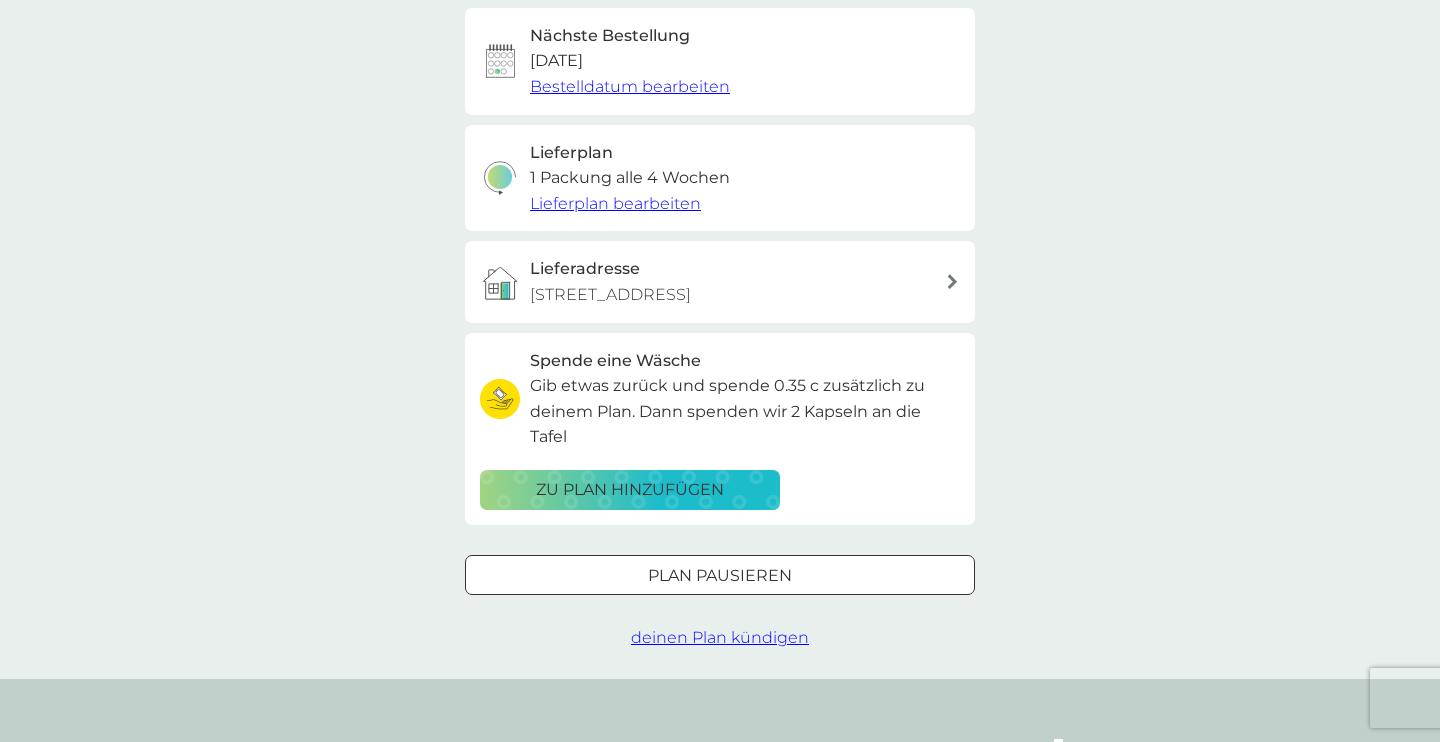 click on "Plan pausieren" at bounding box center (720, 575) 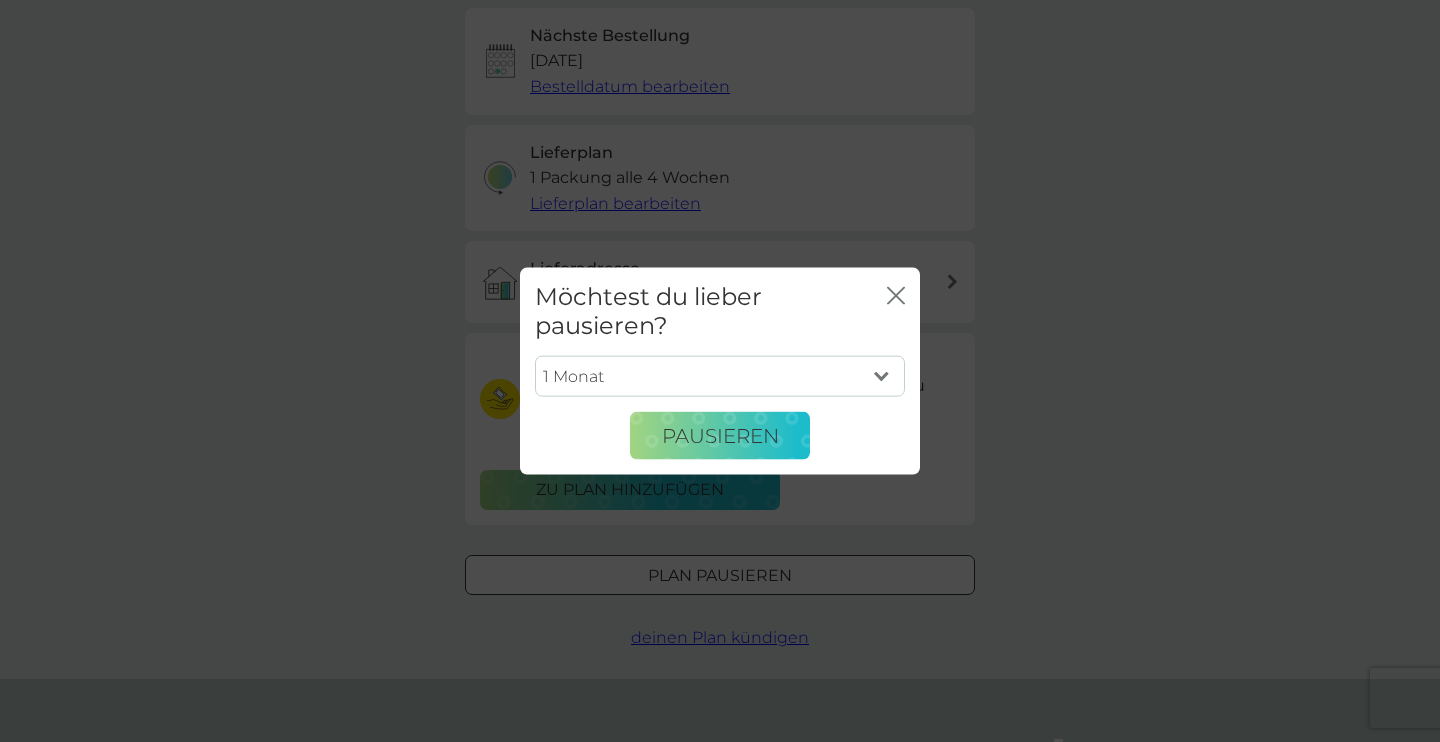 click on "1 Monat 2 Monate 3 Monate 4 Monate 5 Monate 6 Monate" at bounding box center [720, 376] 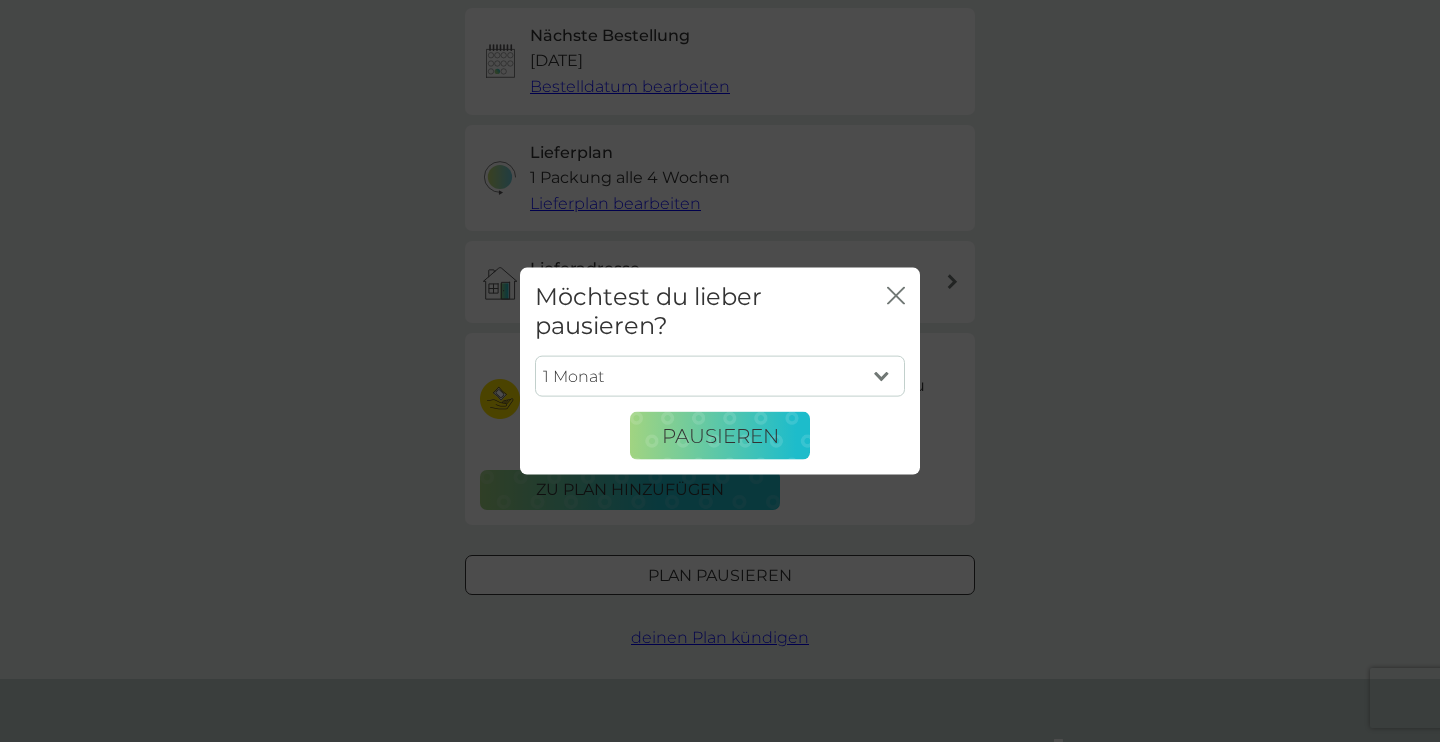 select on "6" 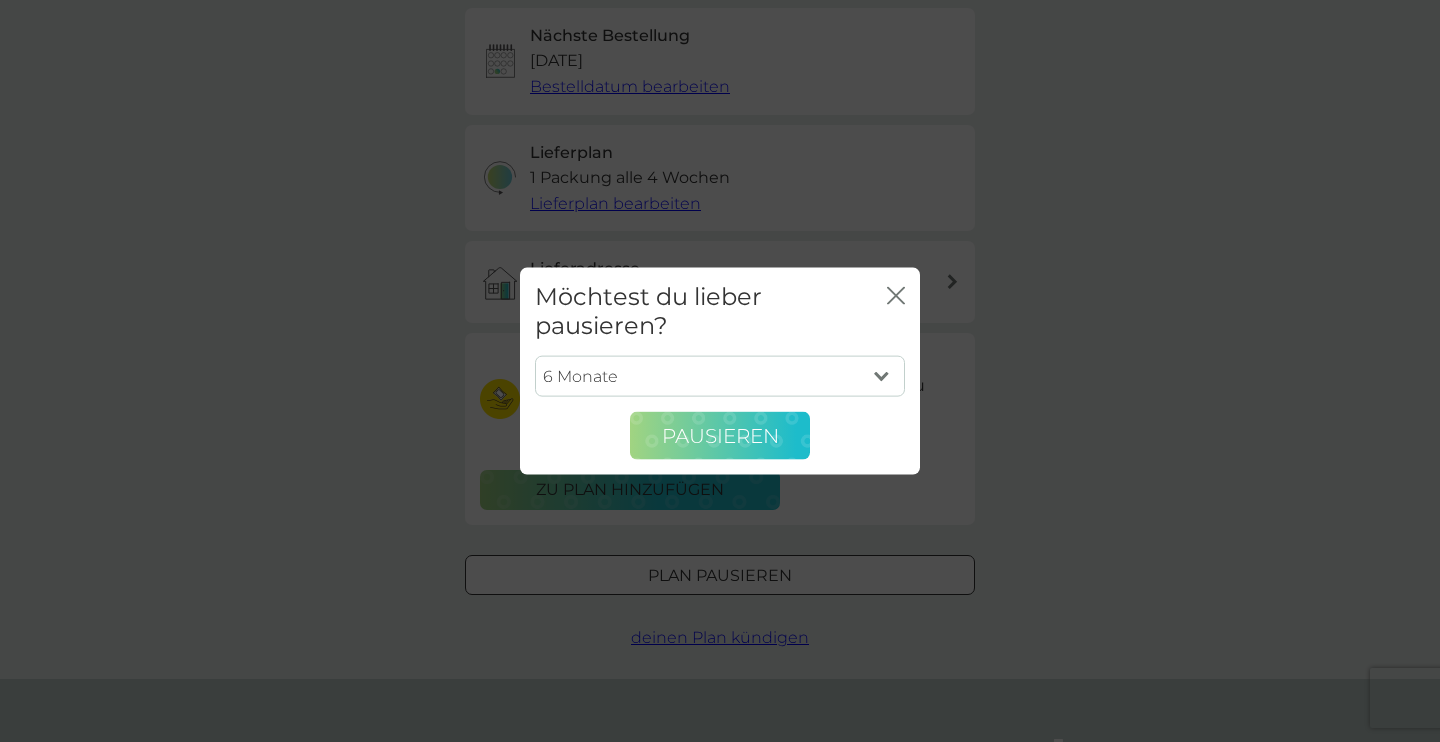 click on "Pausieren" at bounding box center (720, 435) 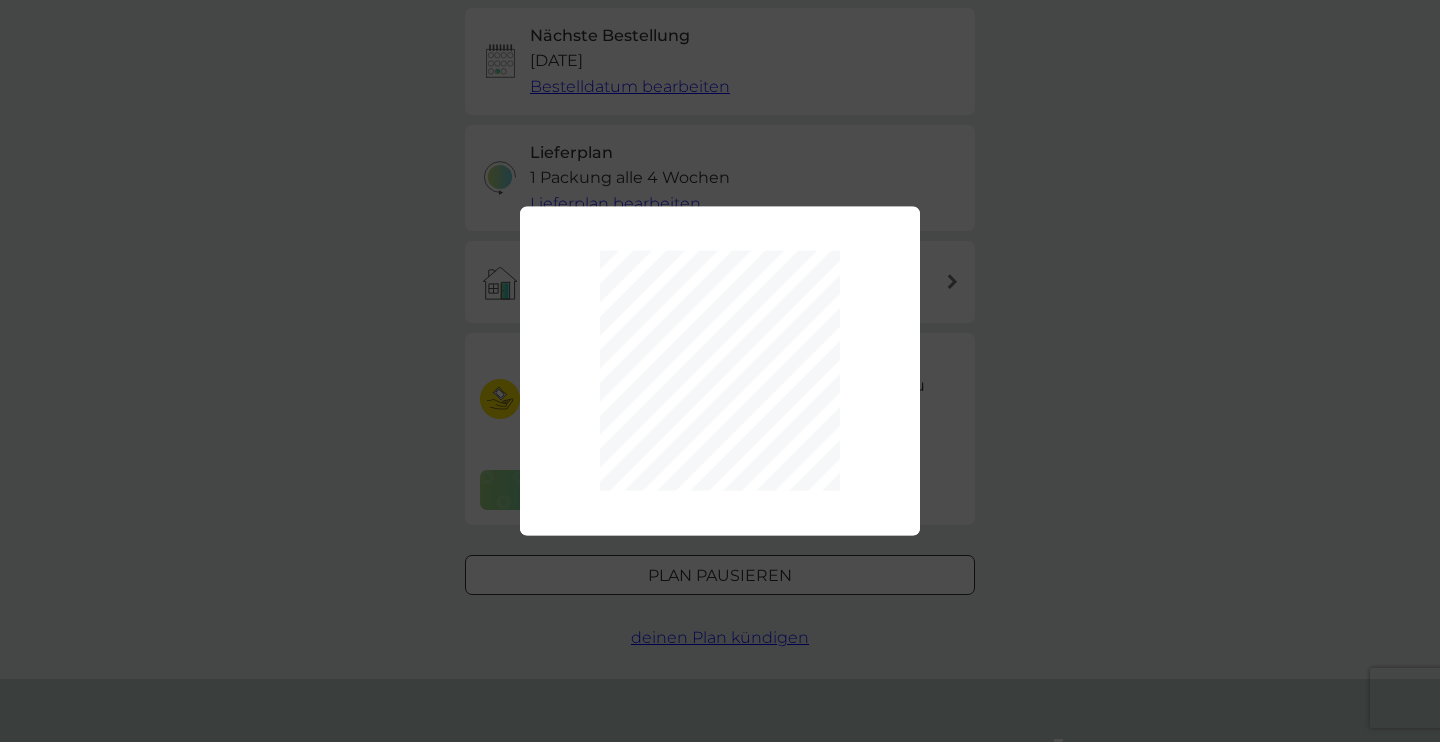 click on "1 Monat 2 Monate 3 Monate 4 Monate 5 Monate 6 Monate Pausieren" at bounding box center (720, 371) 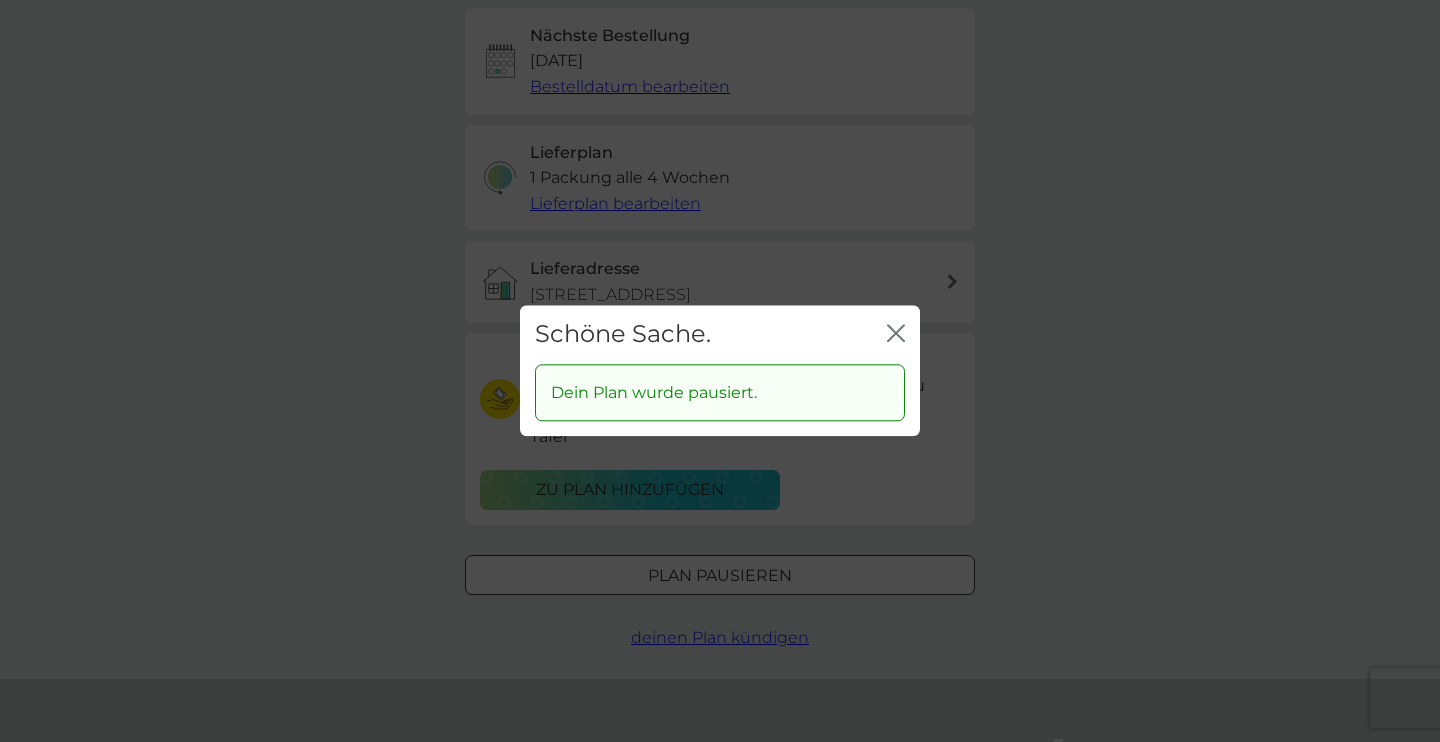 click 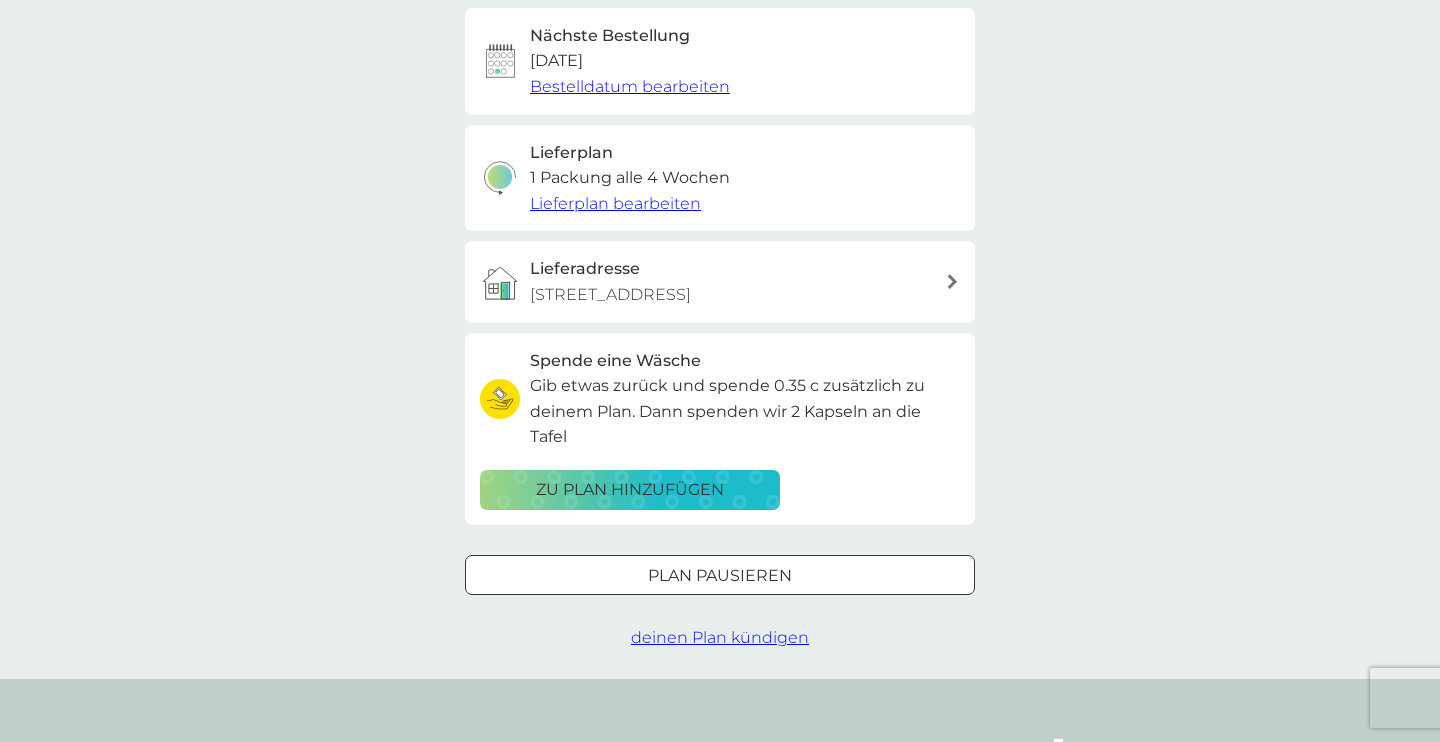 click on "deinen Plan kündigen" at bounding box center (720, 637) 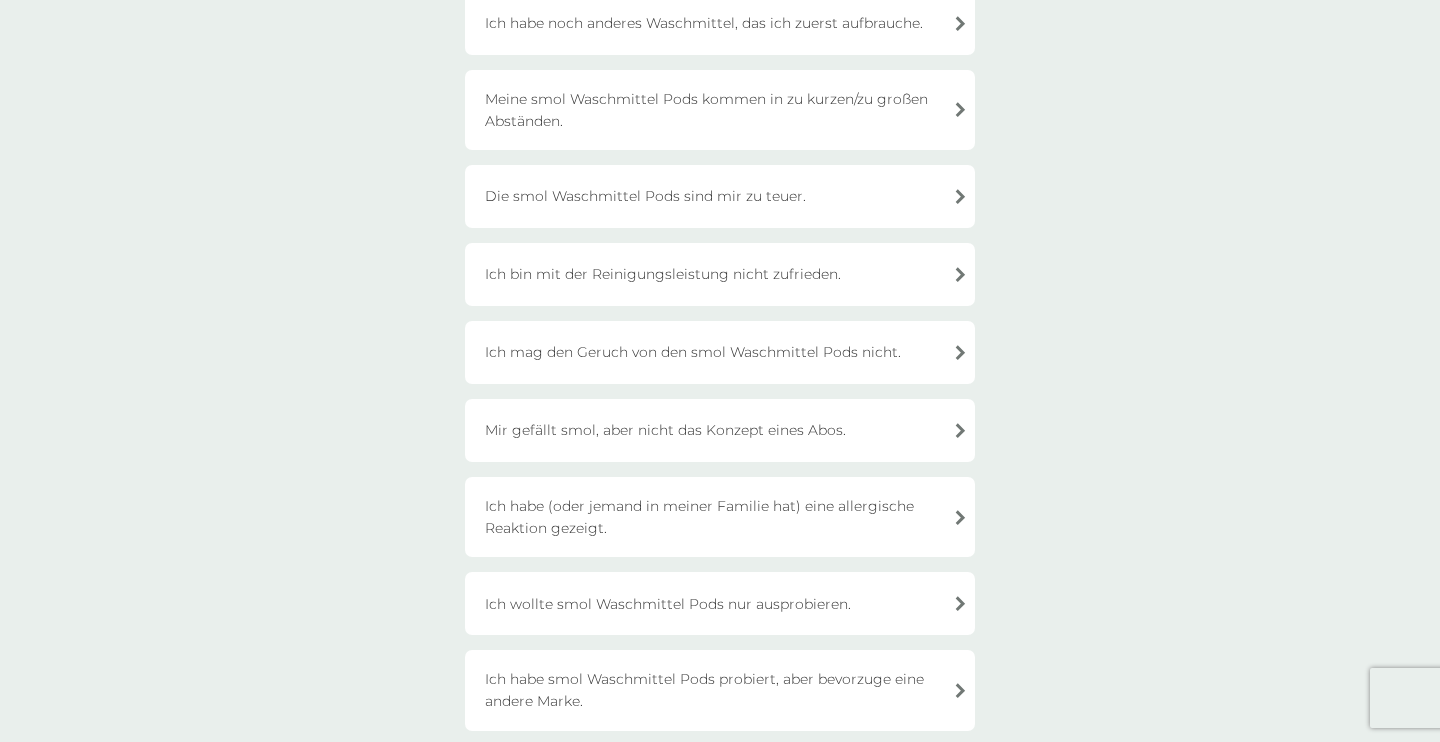 scroll, scrollTop: 408, scrollLeft: 0, axis: vertical 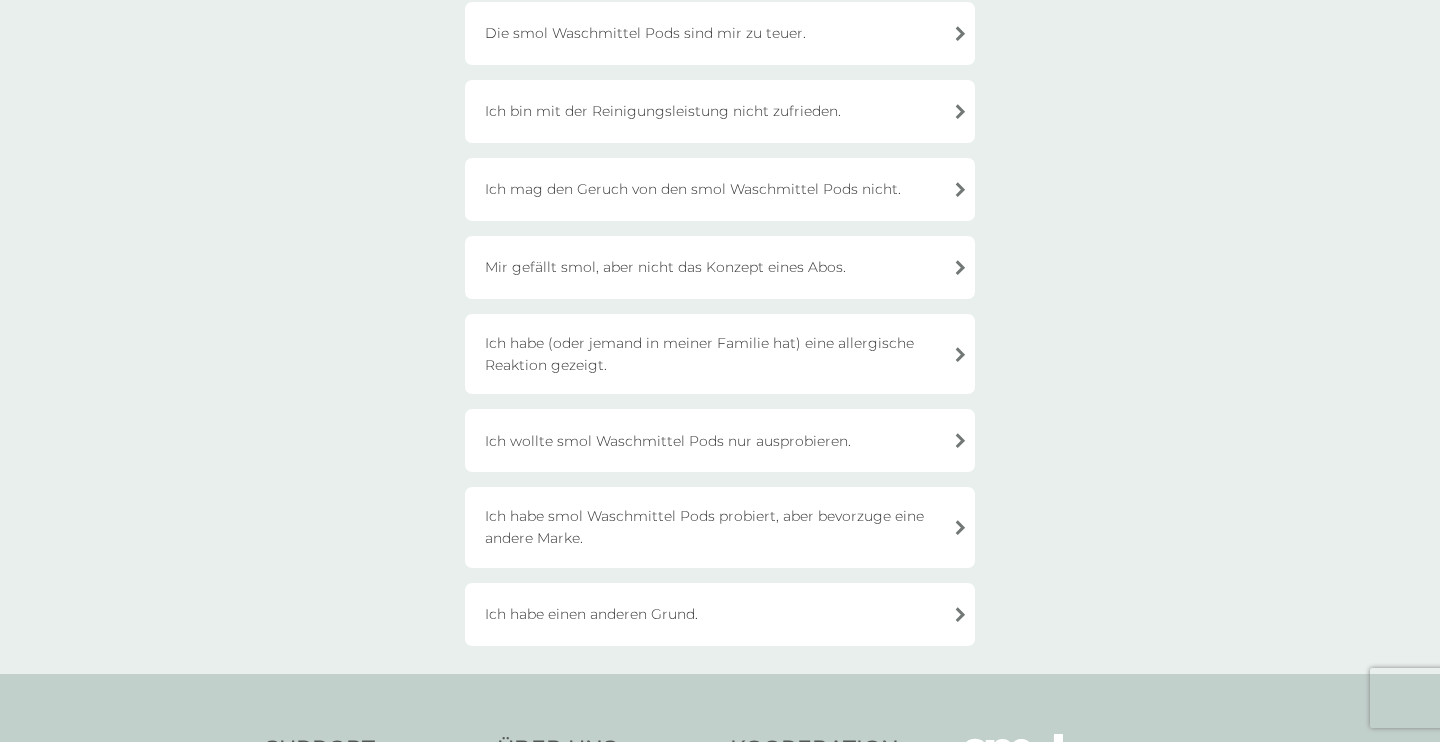 click on "Ich habe einen anderen Grund." at bounding box center (720, 614) 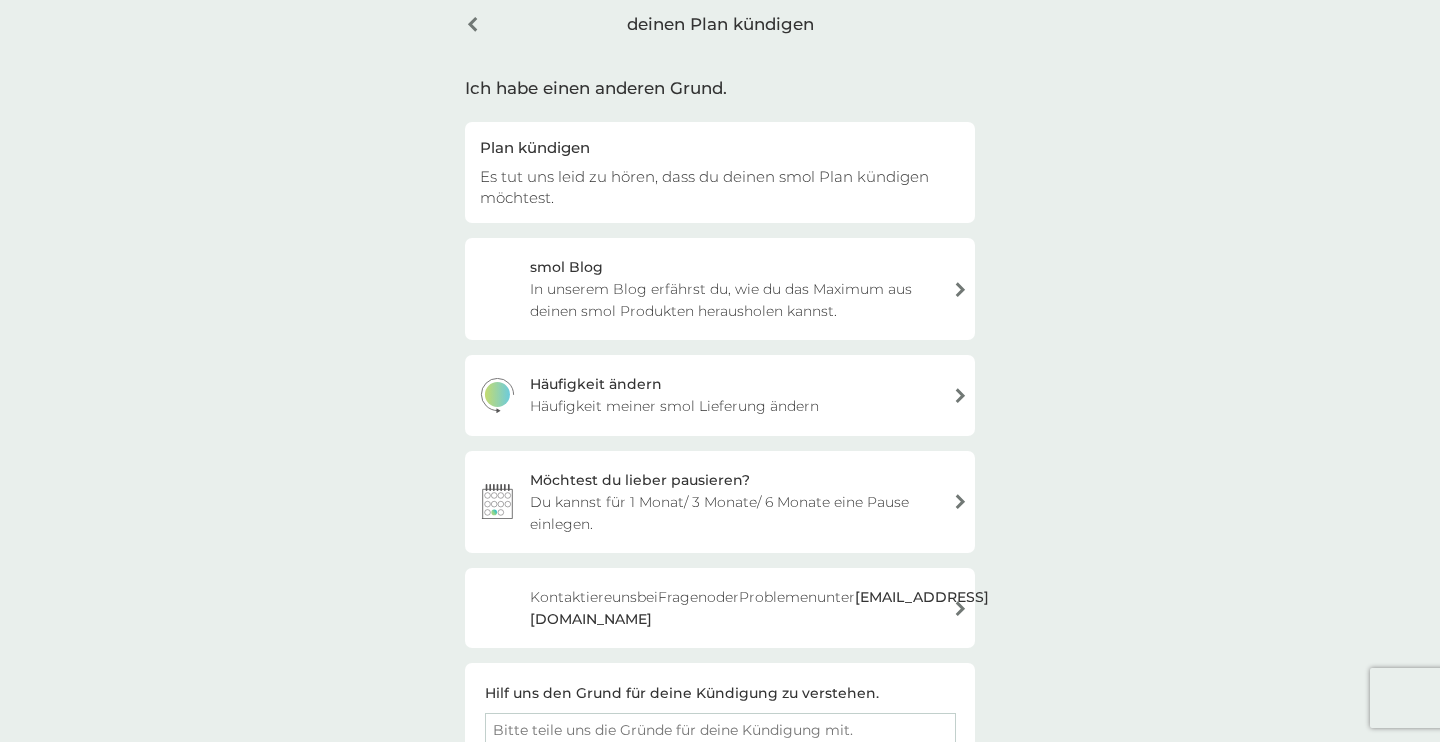 scroll, scrollTop: 0, scrollLeft: 0, axis: both 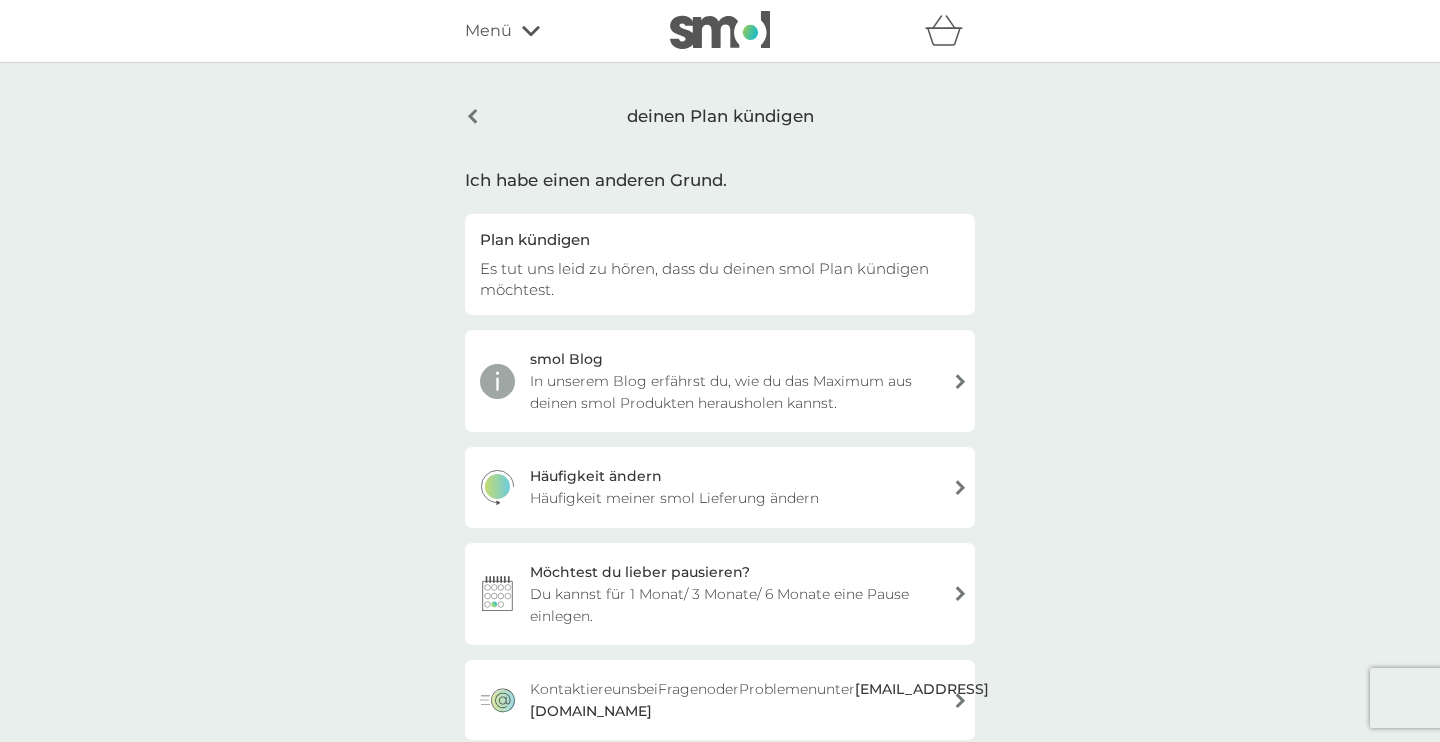 click on "Es tut uns leid zu hören, dass du deinen smol Plan kündigen möchtest." at bounding box center [704, 279] 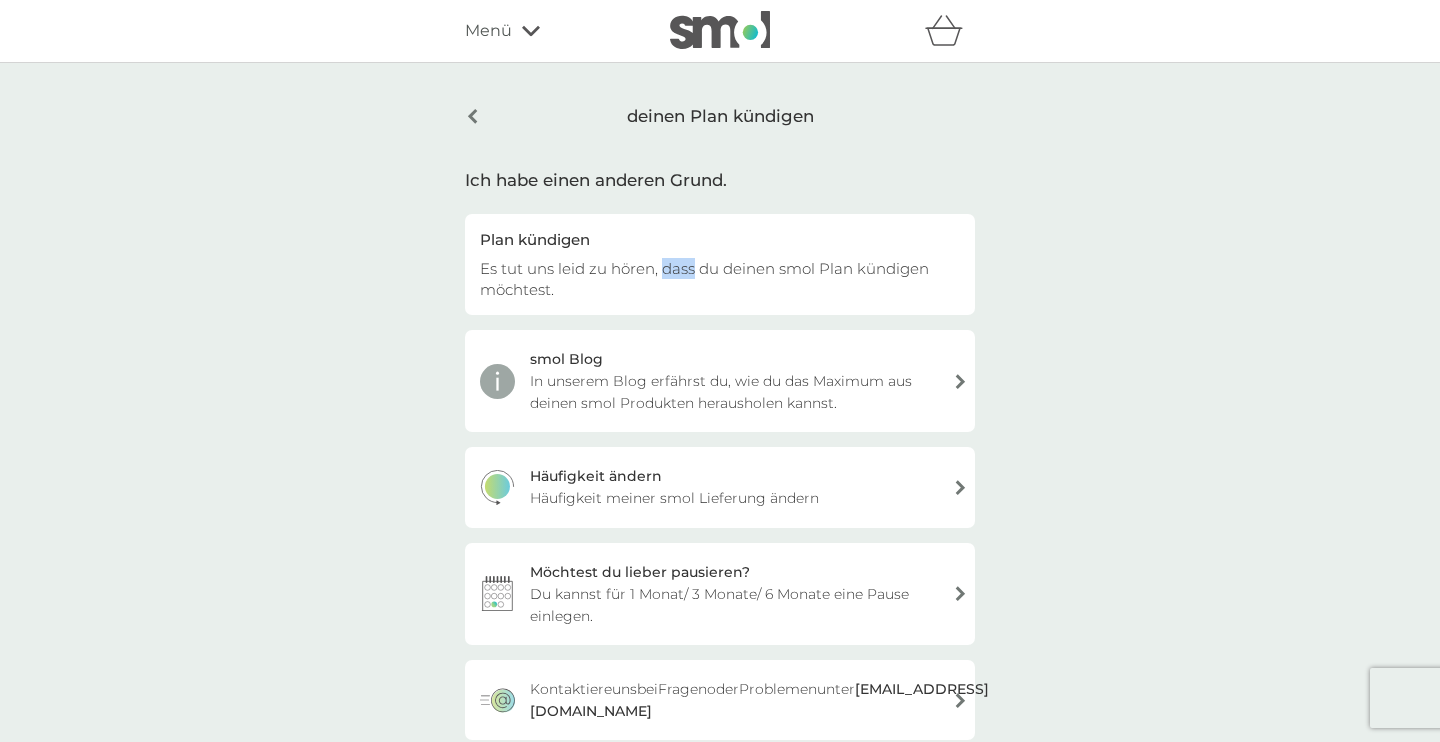 click on "Es tut uns leid zu hören, dass du deinen smol Plan kündigen möchtest." at bounding box center (704, 279) 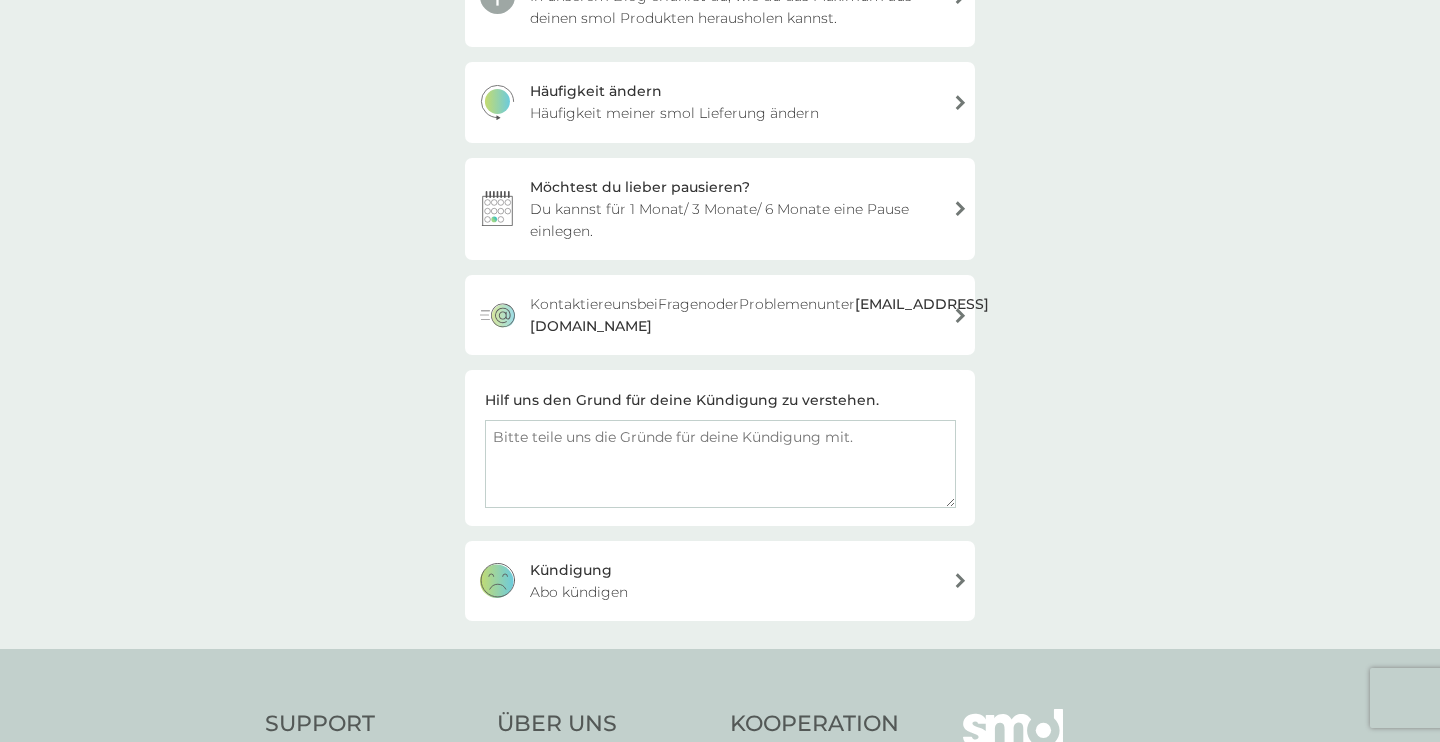 scroll, scrollTop: 379, scrollLeft: 0, axis: vertical 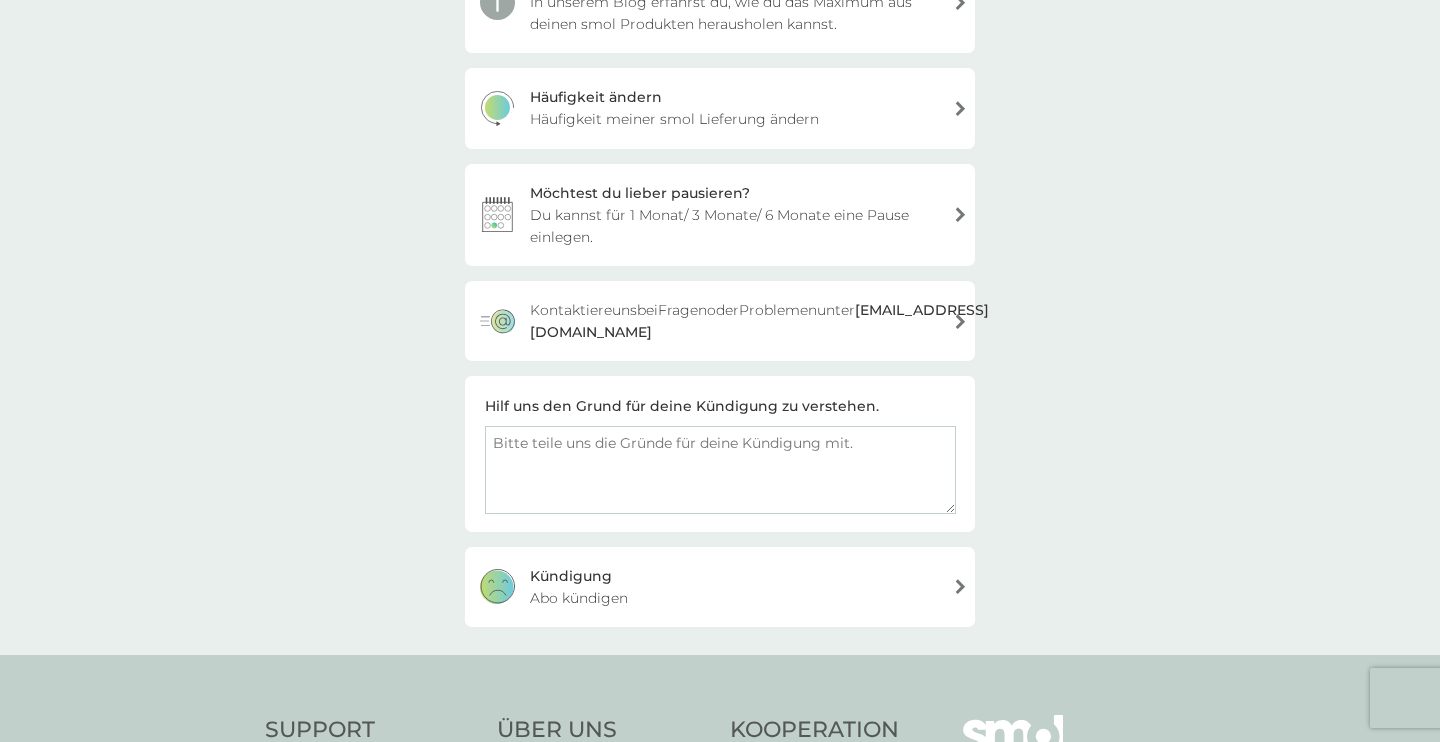 click at bounding box center [720, 470] 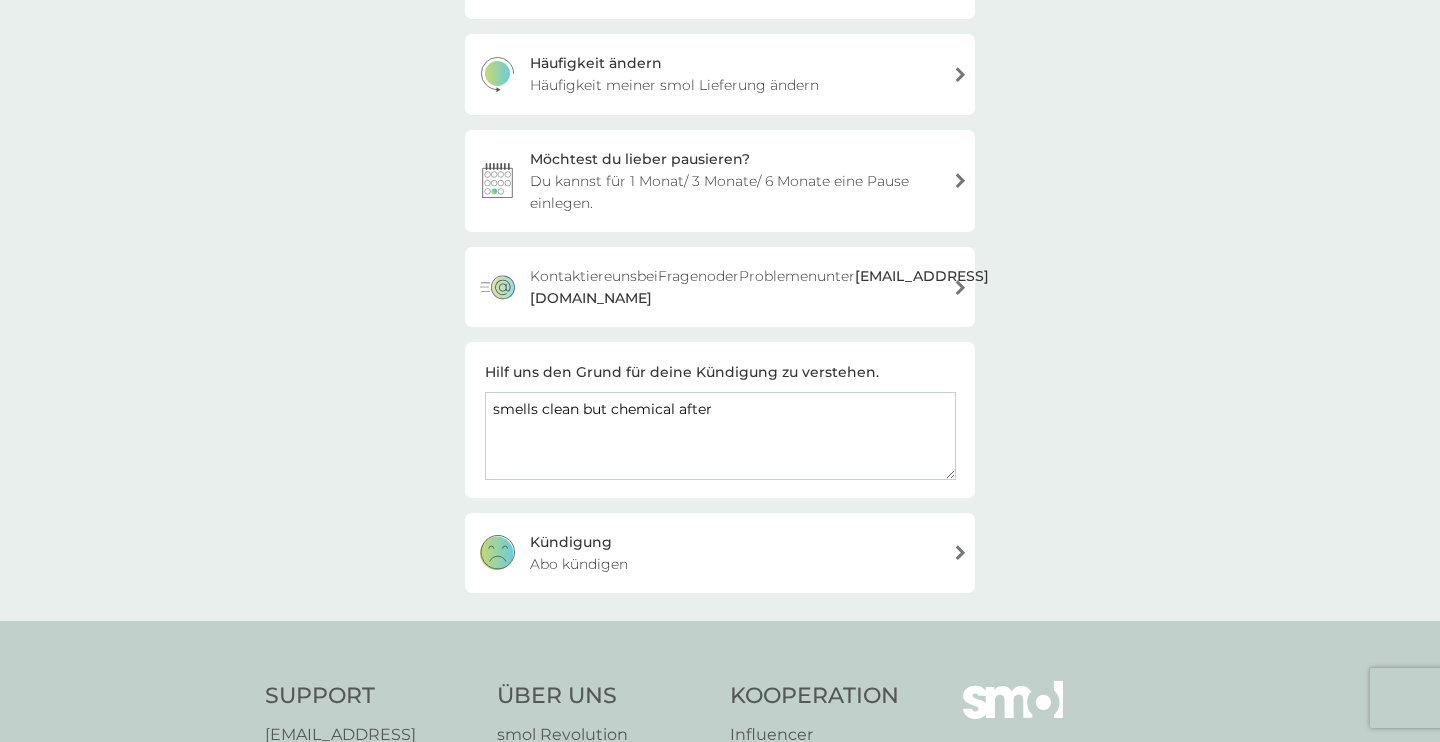 scroll, scrollTop: 439, scrollLeft: 0, axis: vertical 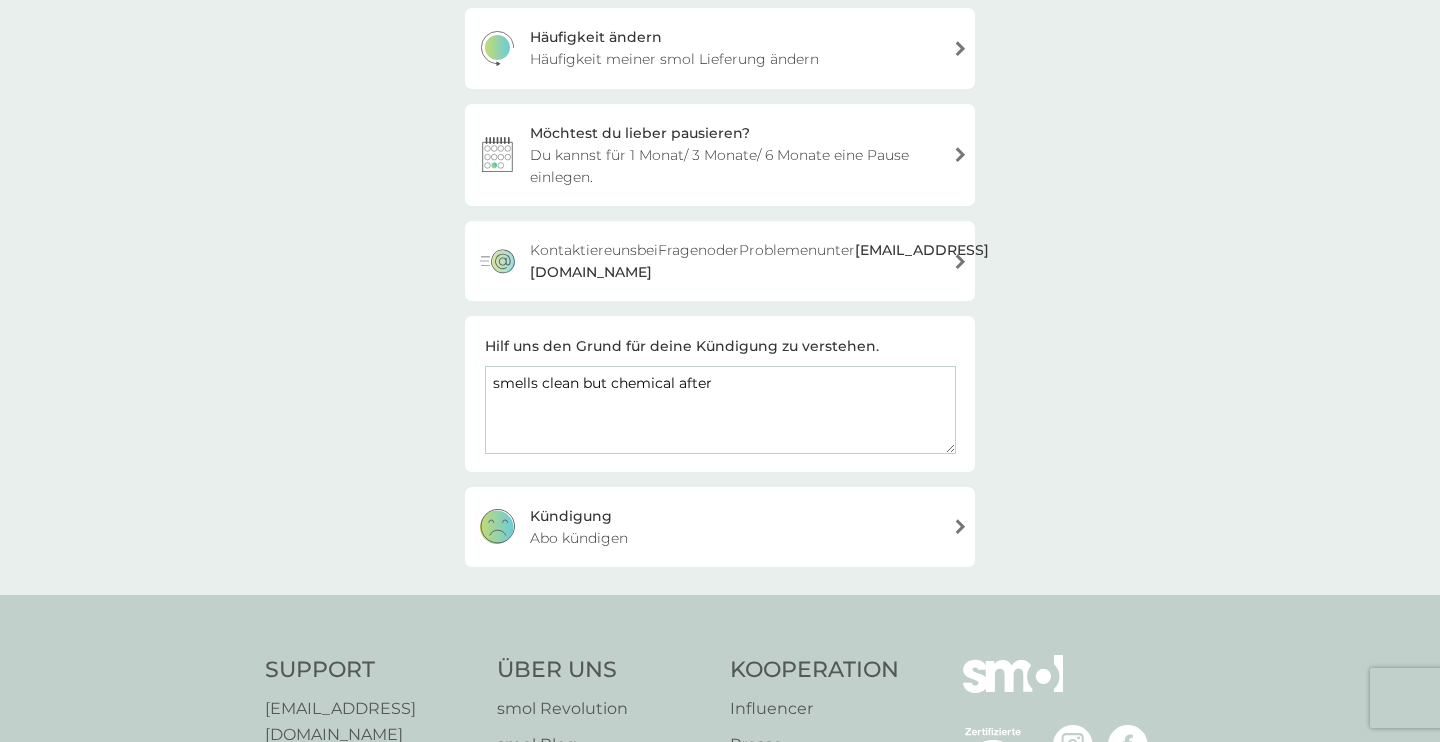 type on "smells clean but chemical after" 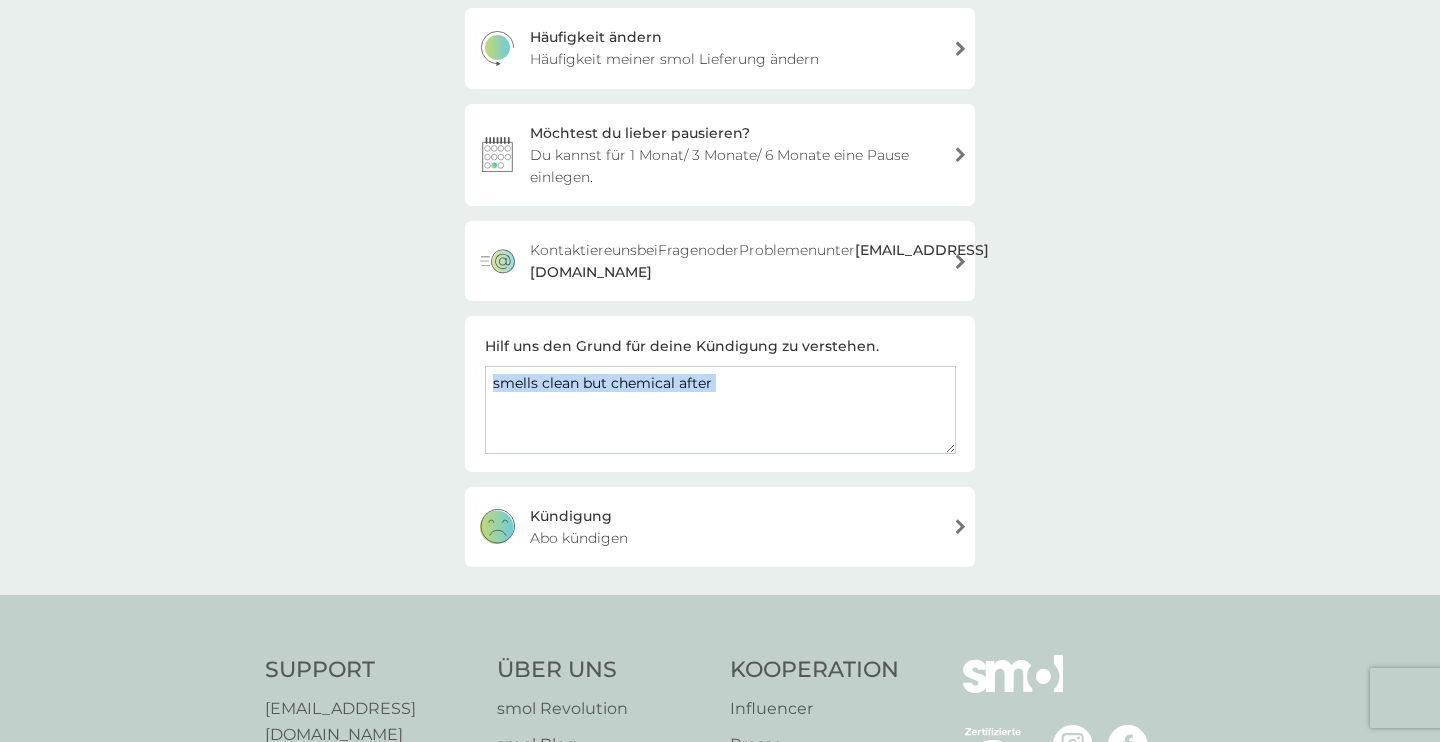 click on "Kündigung Abo kündigen" at bounding box center [720, 527] 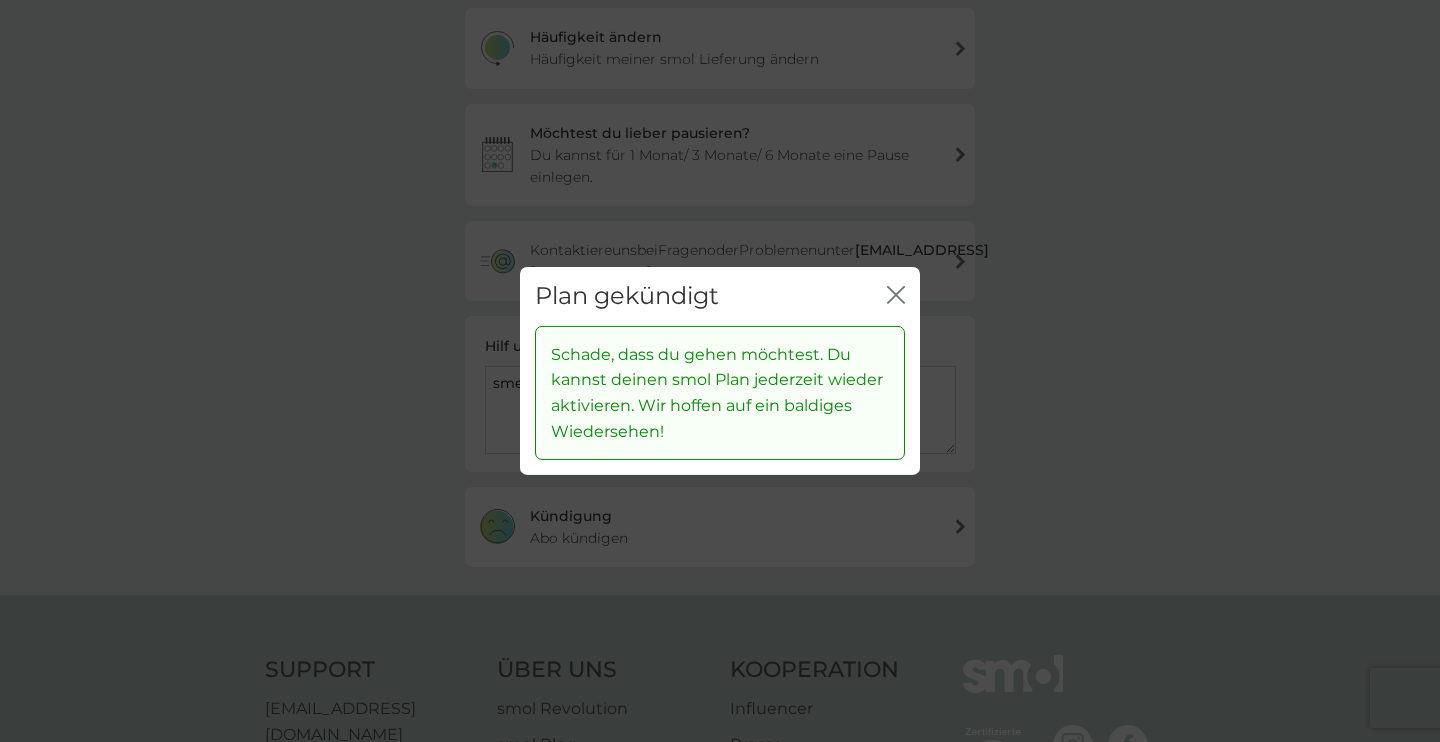 click on "Schließen" 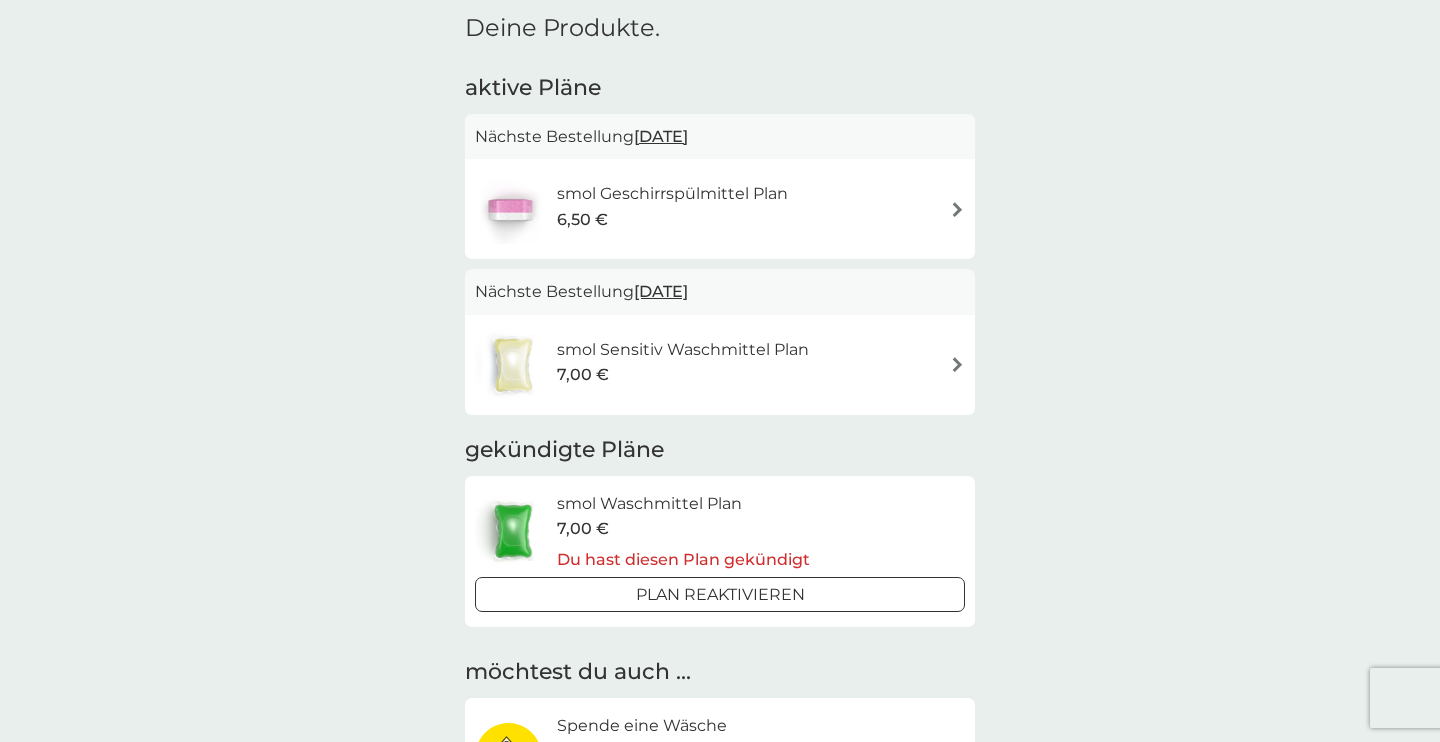scroll, scrollTop: 79, scrollLeft: 0, axis: vertical 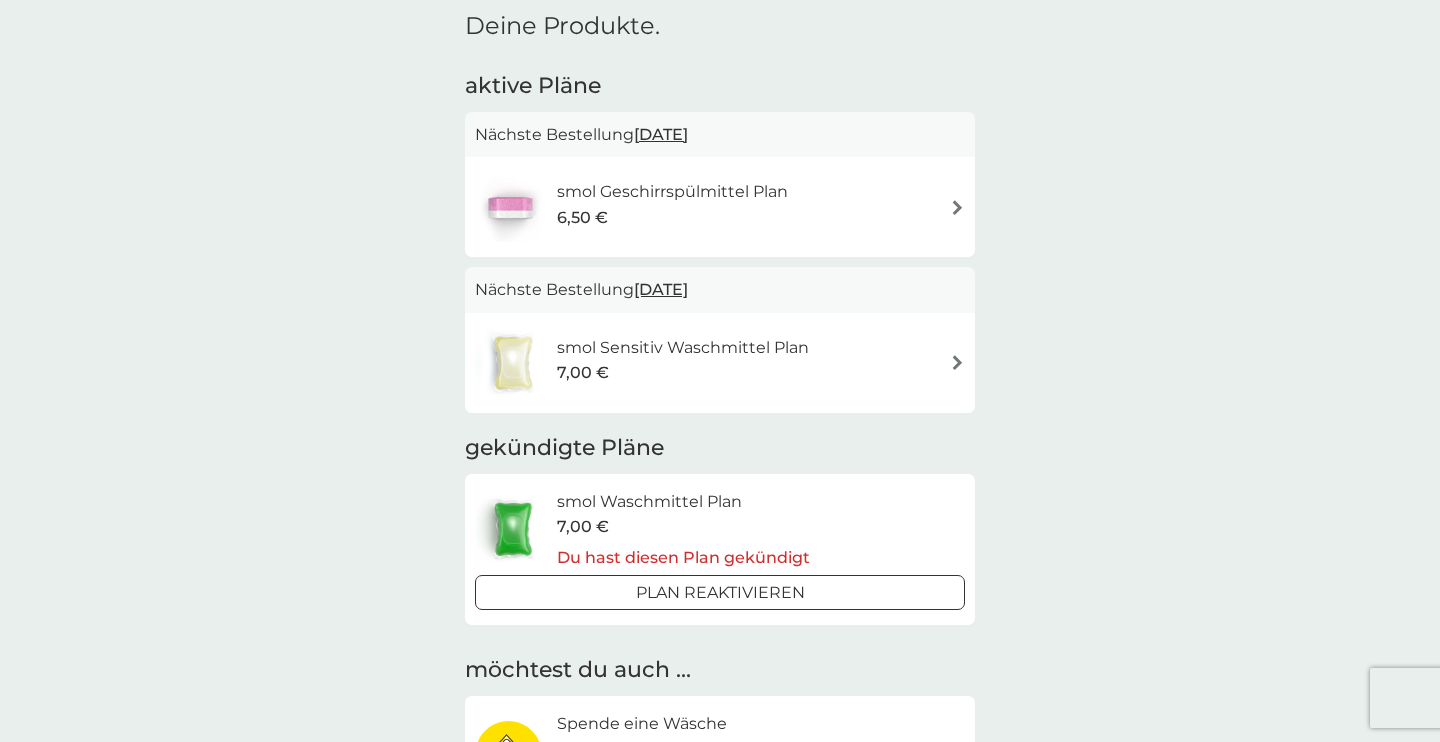 click on "smol Geschirrspülmittel Plan" at bounding box center (672, 192) 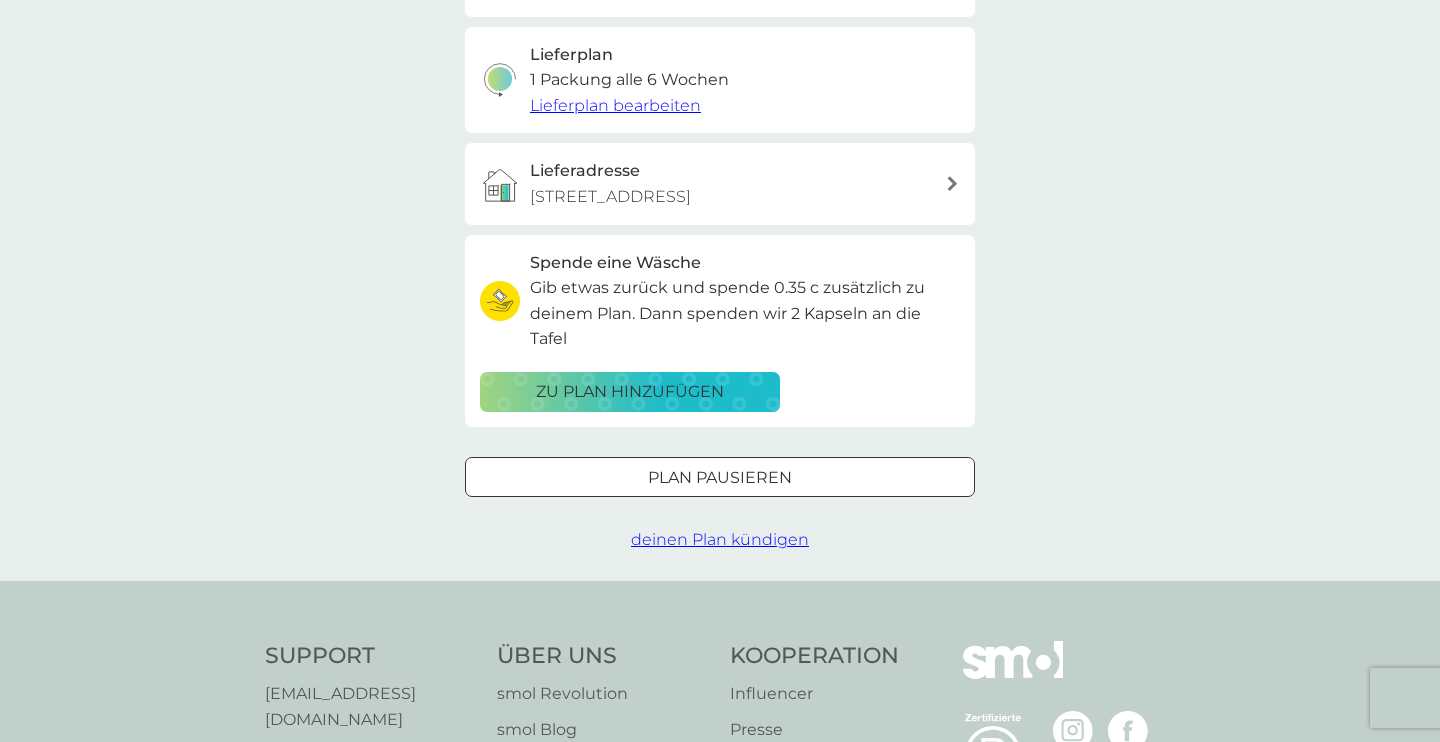 scroll, scrollTop: 389, scrollLeft: 0, axis: vertical 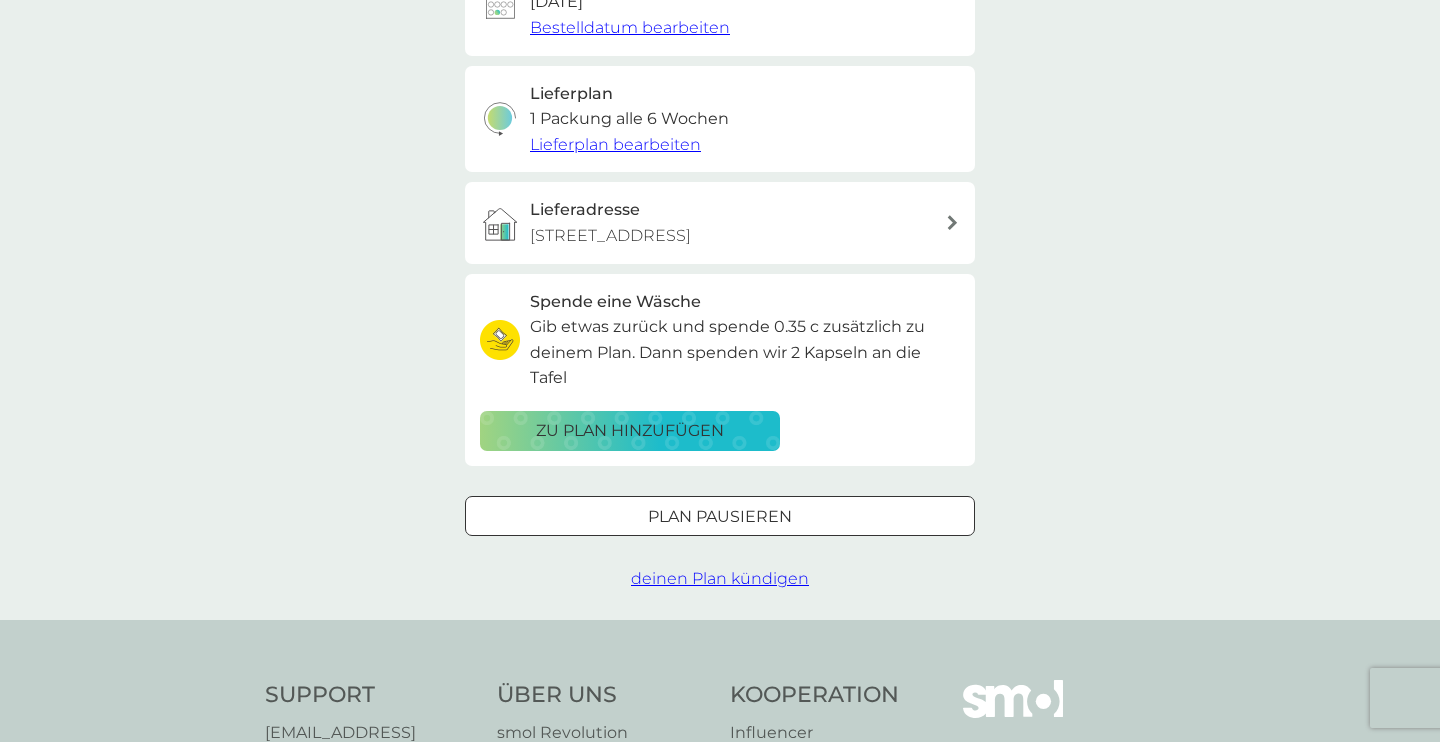 click on "deinen Plan kündigen" at bounding box center (720, 578) 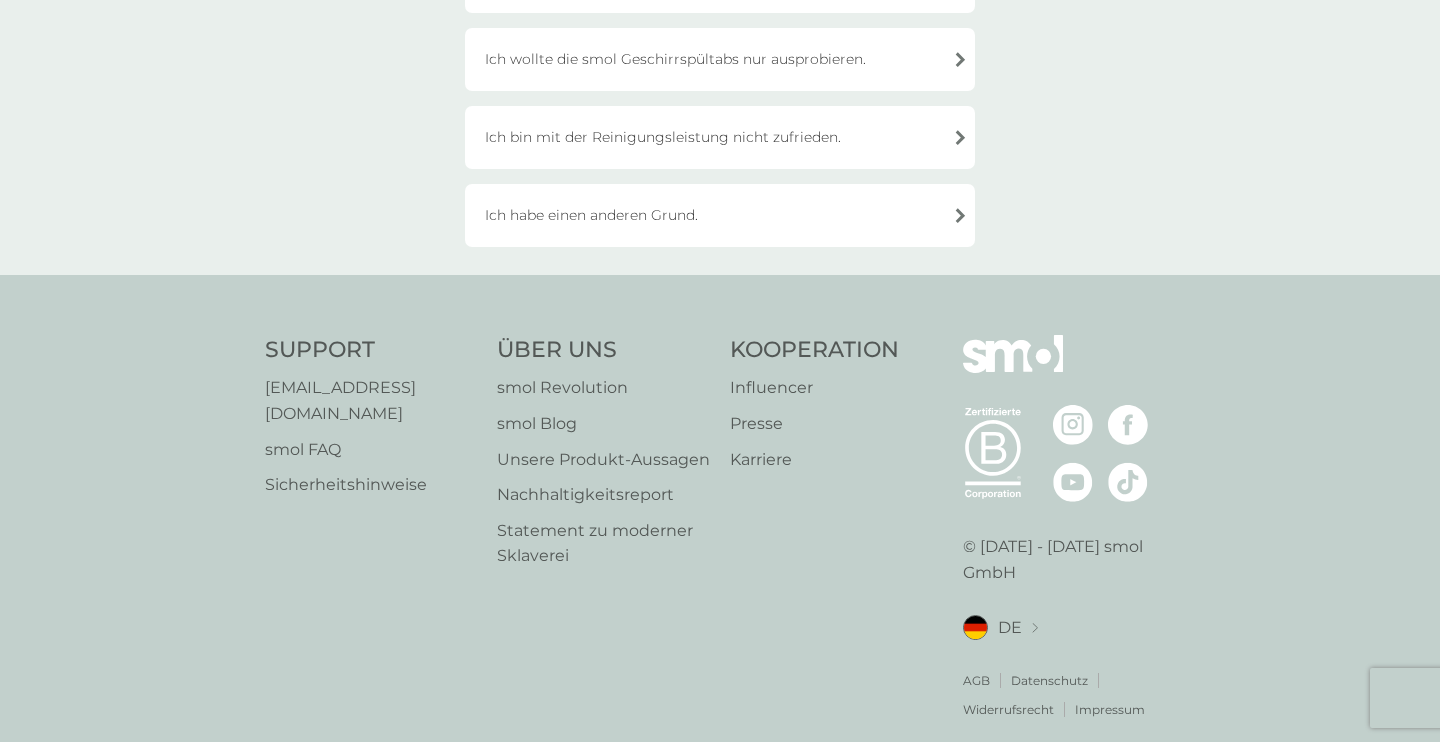 scroll, scrollTop: 663, scrollLeft: 0, axis: vertical 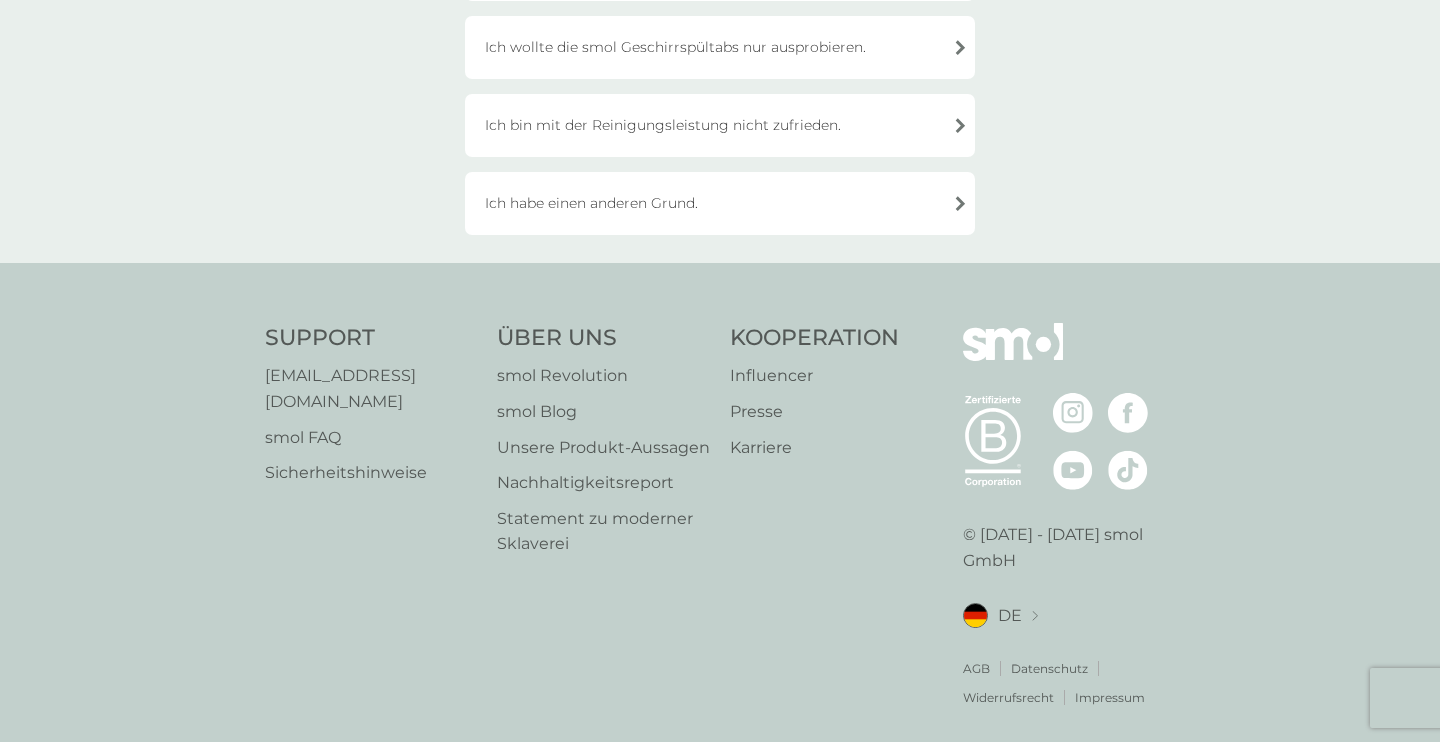 click on "Ich habe einen anderen Grund." at bounding box center (720, 203) 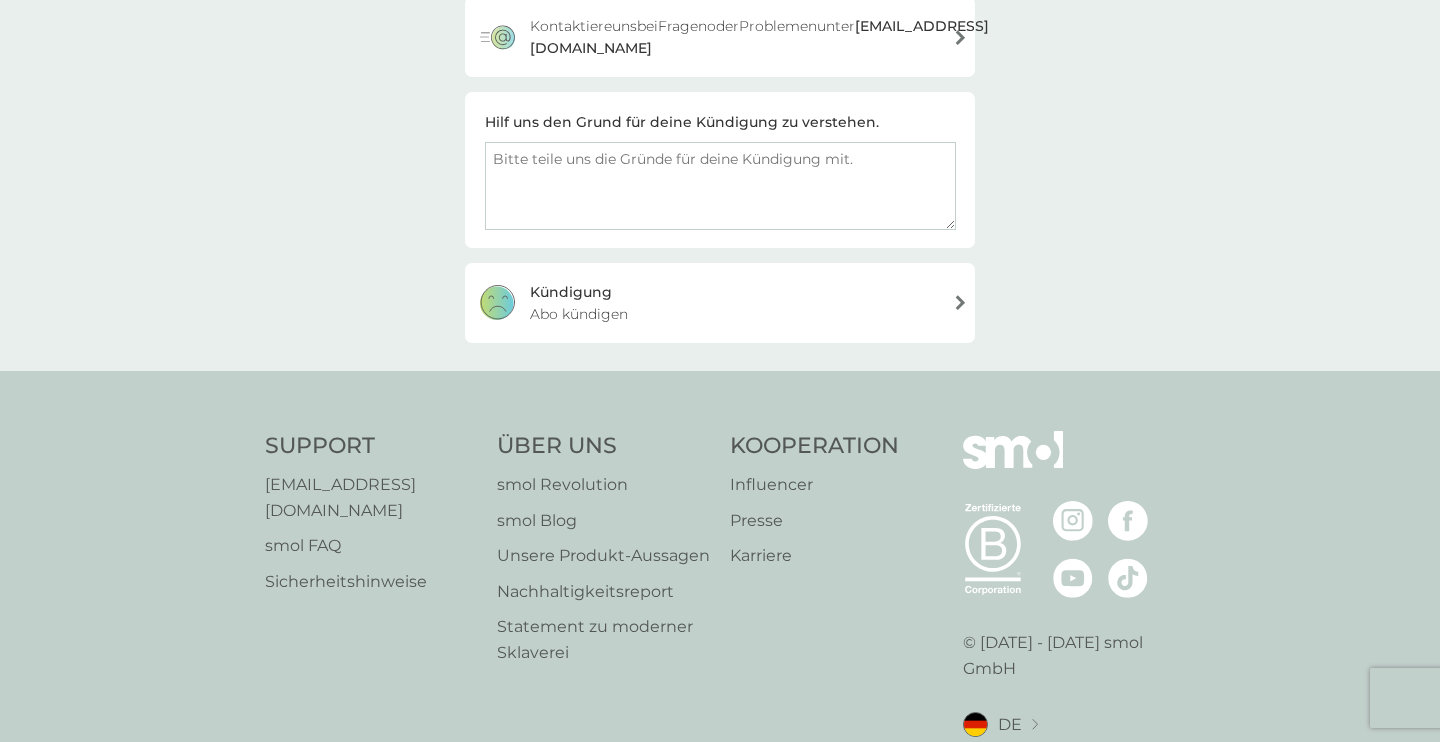 click on "Kündigung" at bounding box center (571, 292) 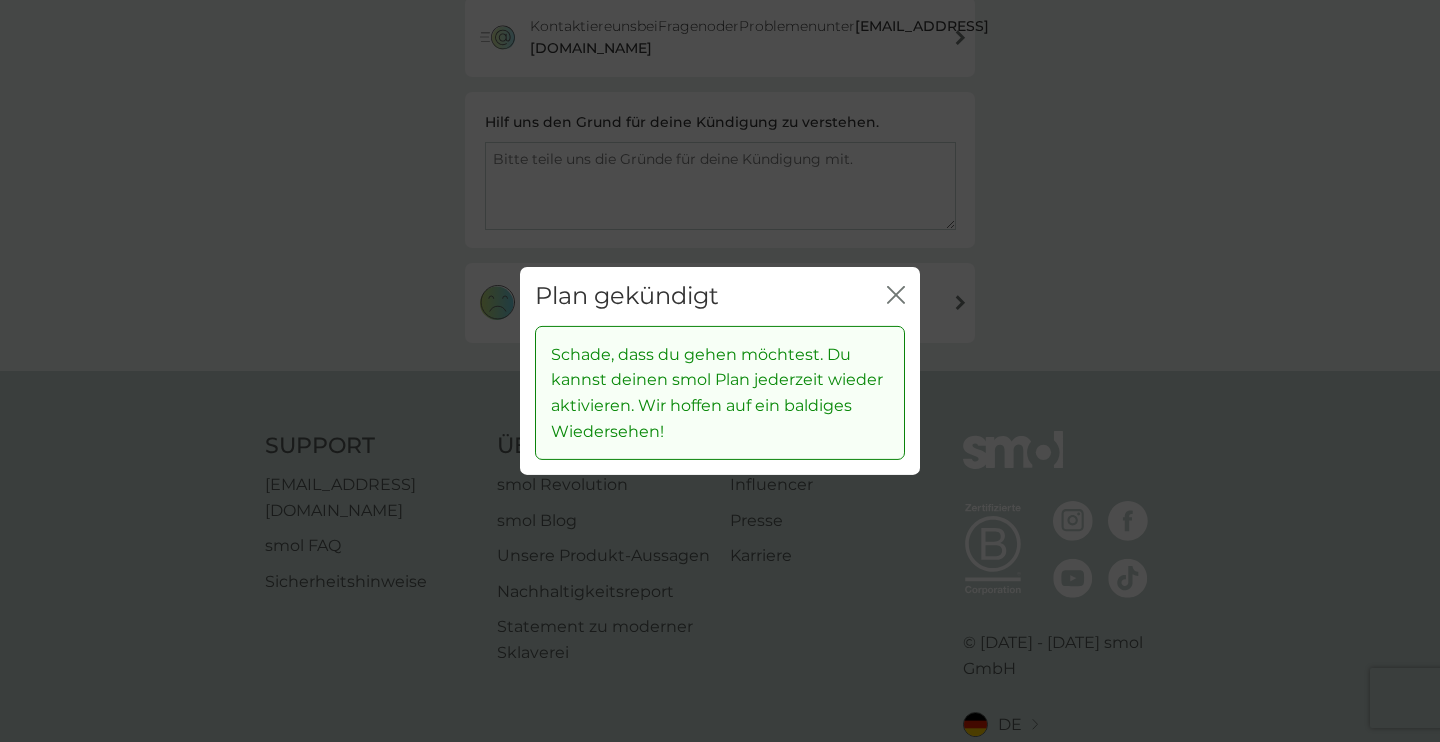 click 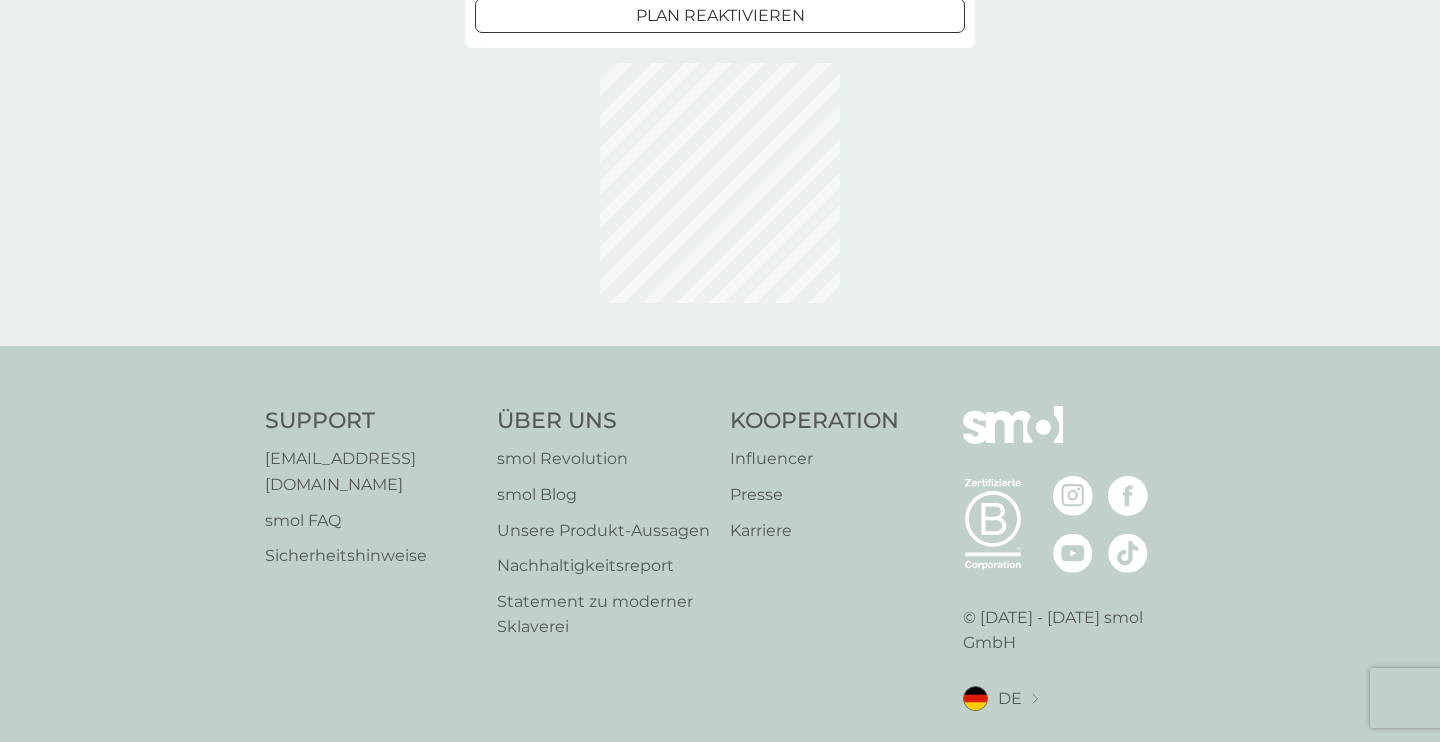 scroll, scrollTop: 0, scrollLeft: 0, axis: both 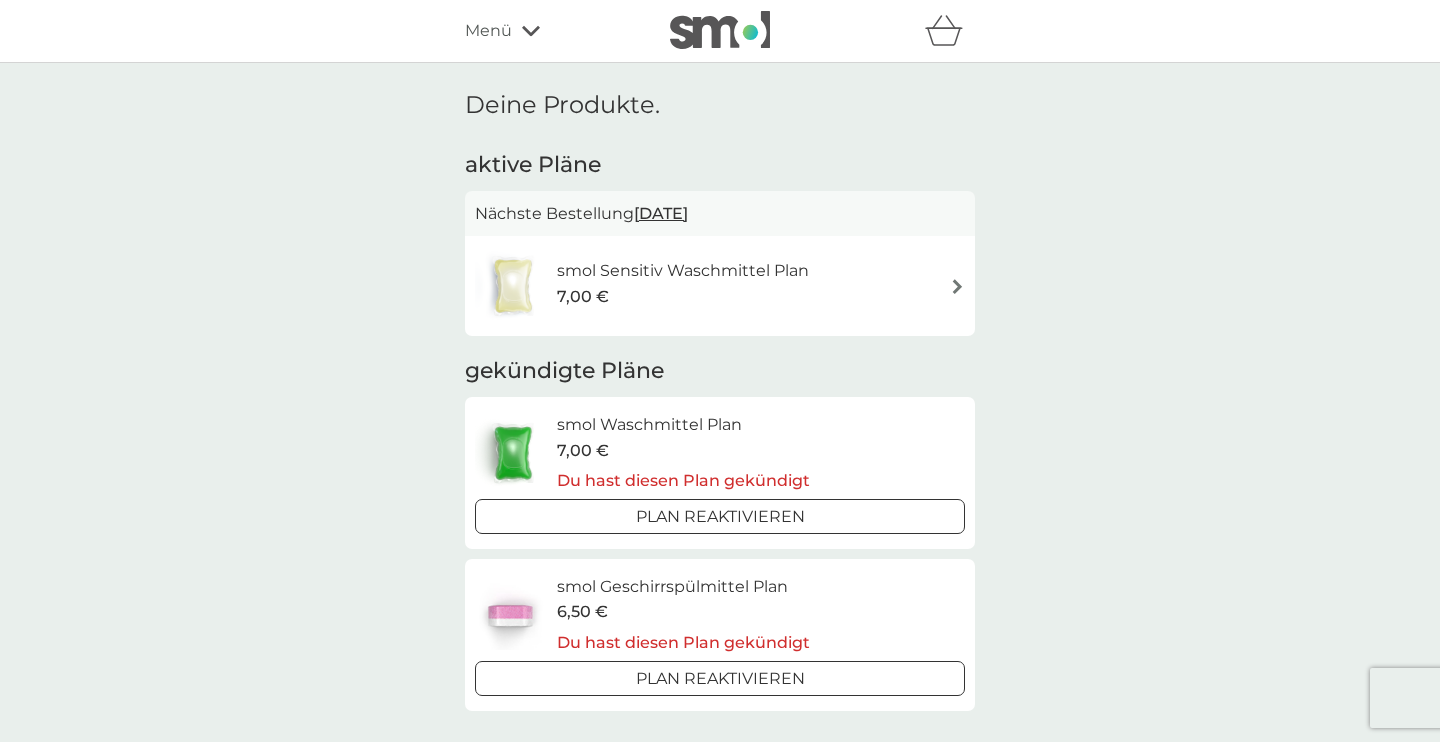 click on "smol Sensitiv Waschmittel Plan 7,00 €" at bounding box center (720, 286) 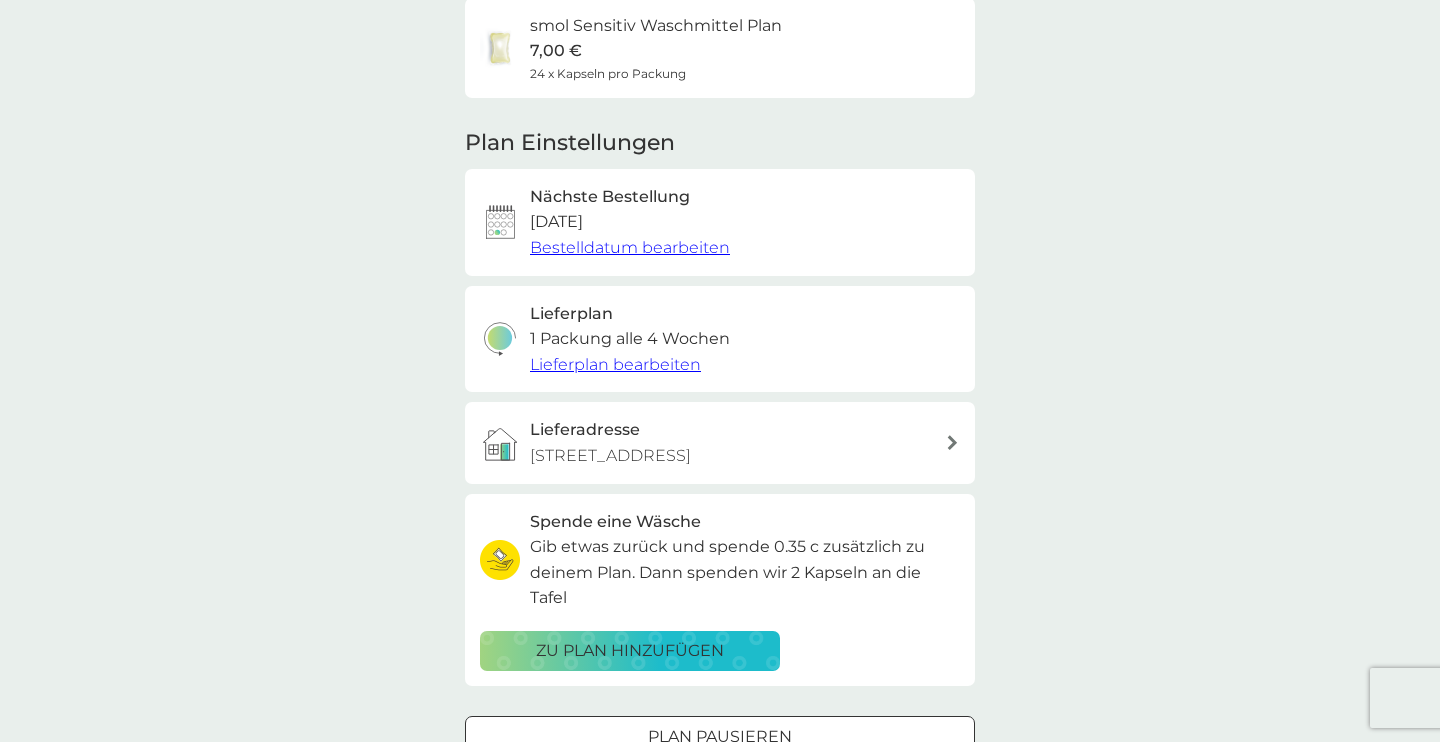 scroll, scrollTop: 745, scrollLeft: 0, axis: vertical 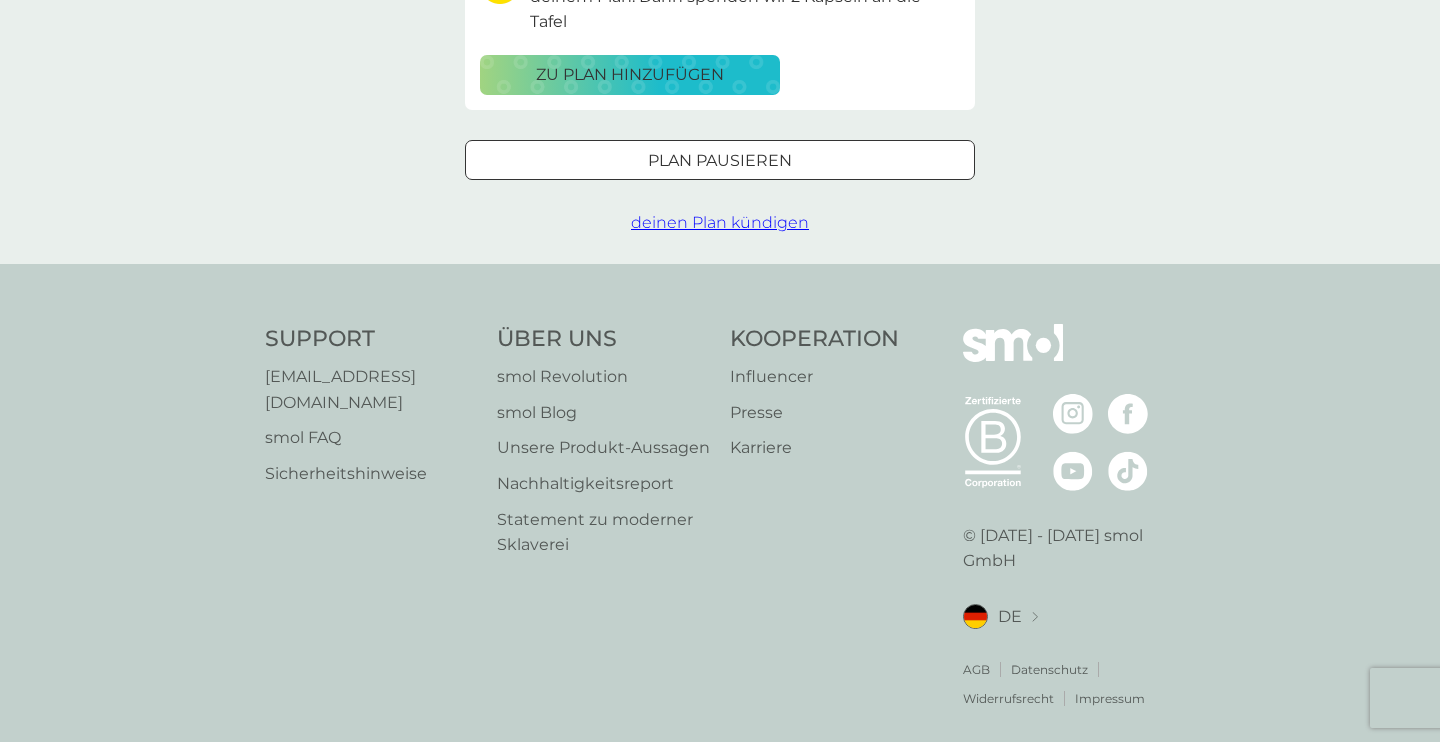 click on "deinen Plan kündigen" at bounding box center [720, 222] 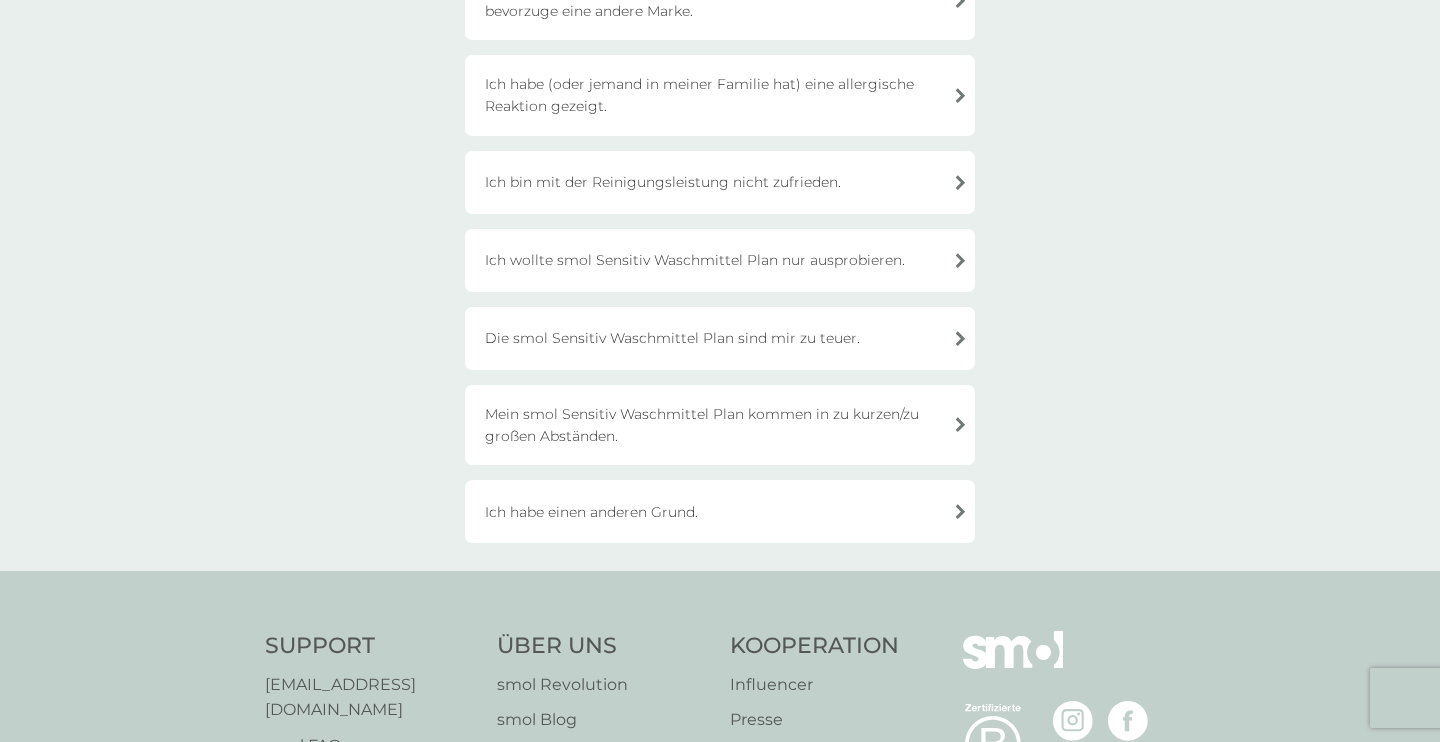 scroll, scrollTop: 680, scrollLeft: 0, axis: vertical 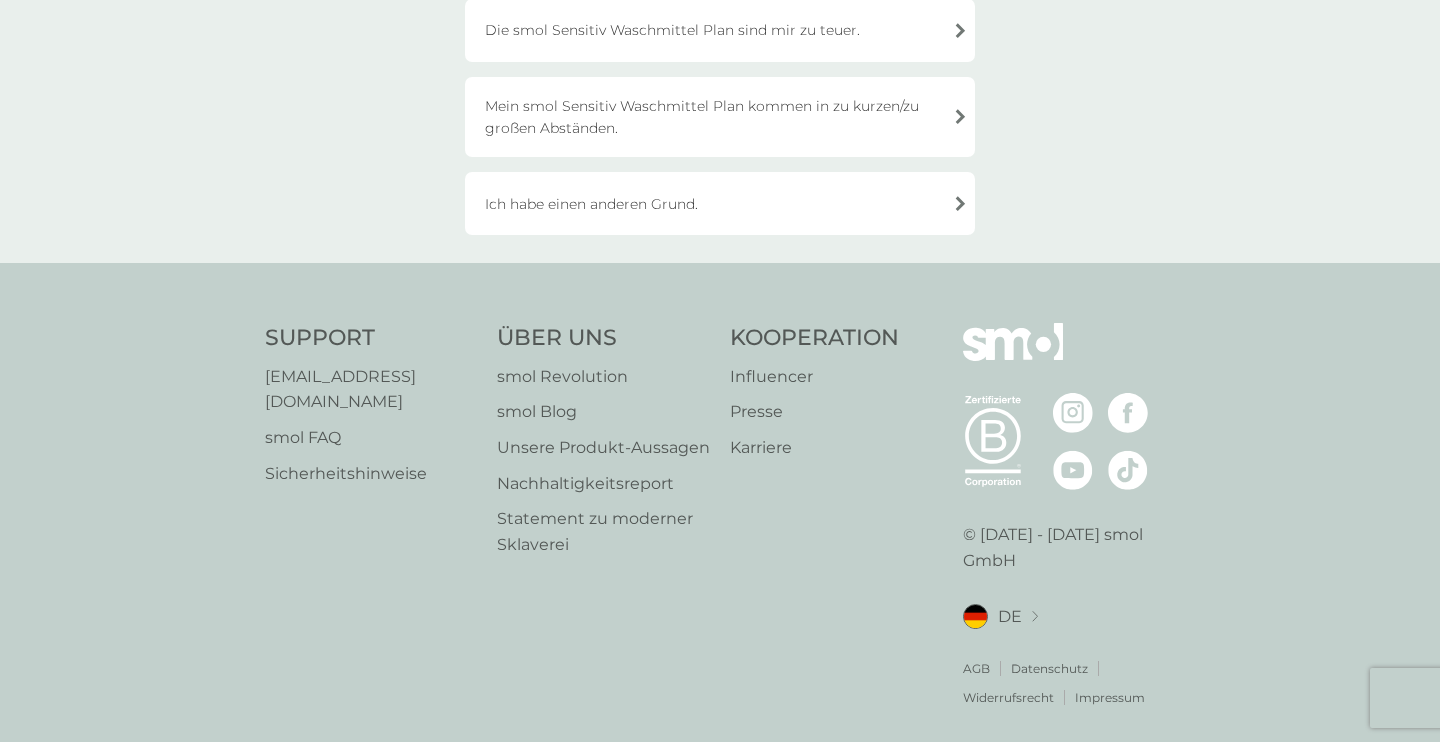 click on "Ich habe einen anderen Grund." at bounding box center (720, 203) 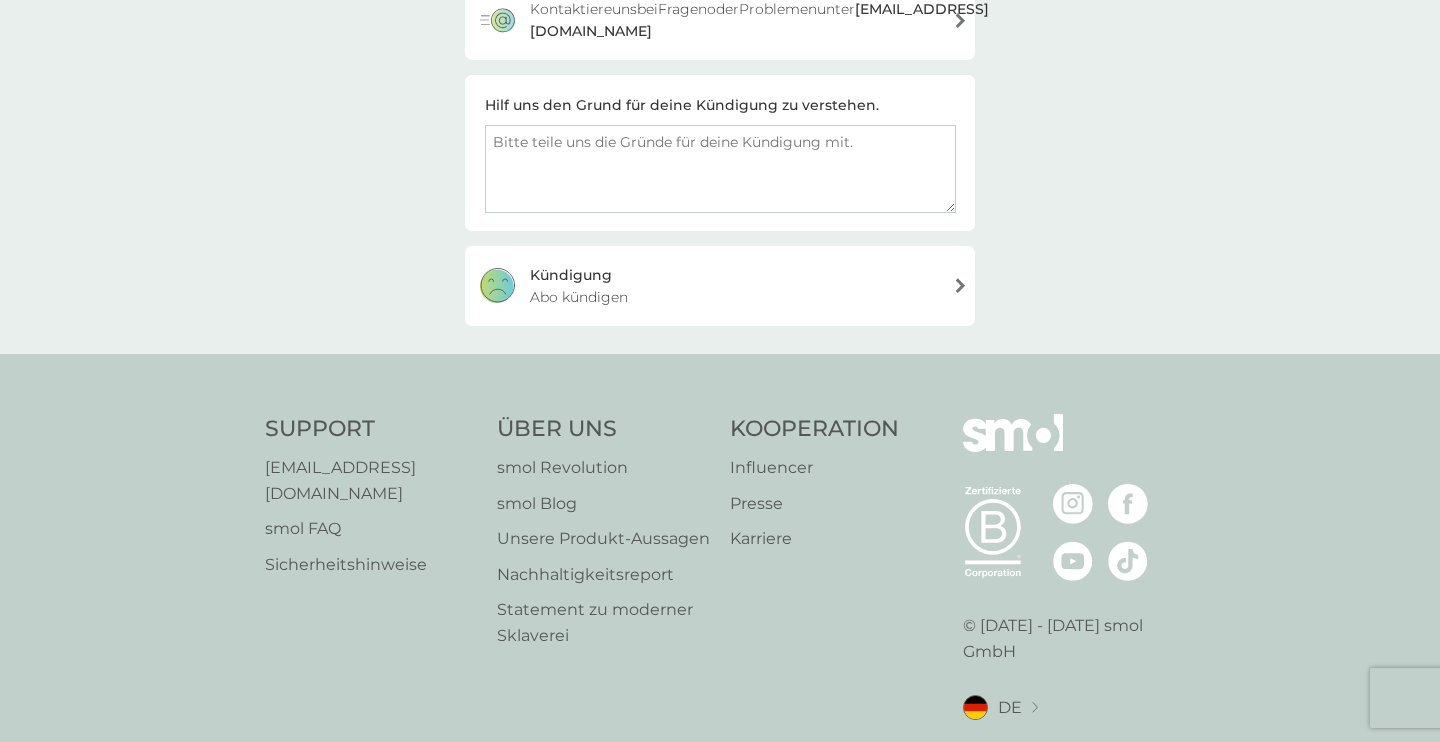 click on "Kündigung Abo kündigen" at bounding box center [720, 286] 